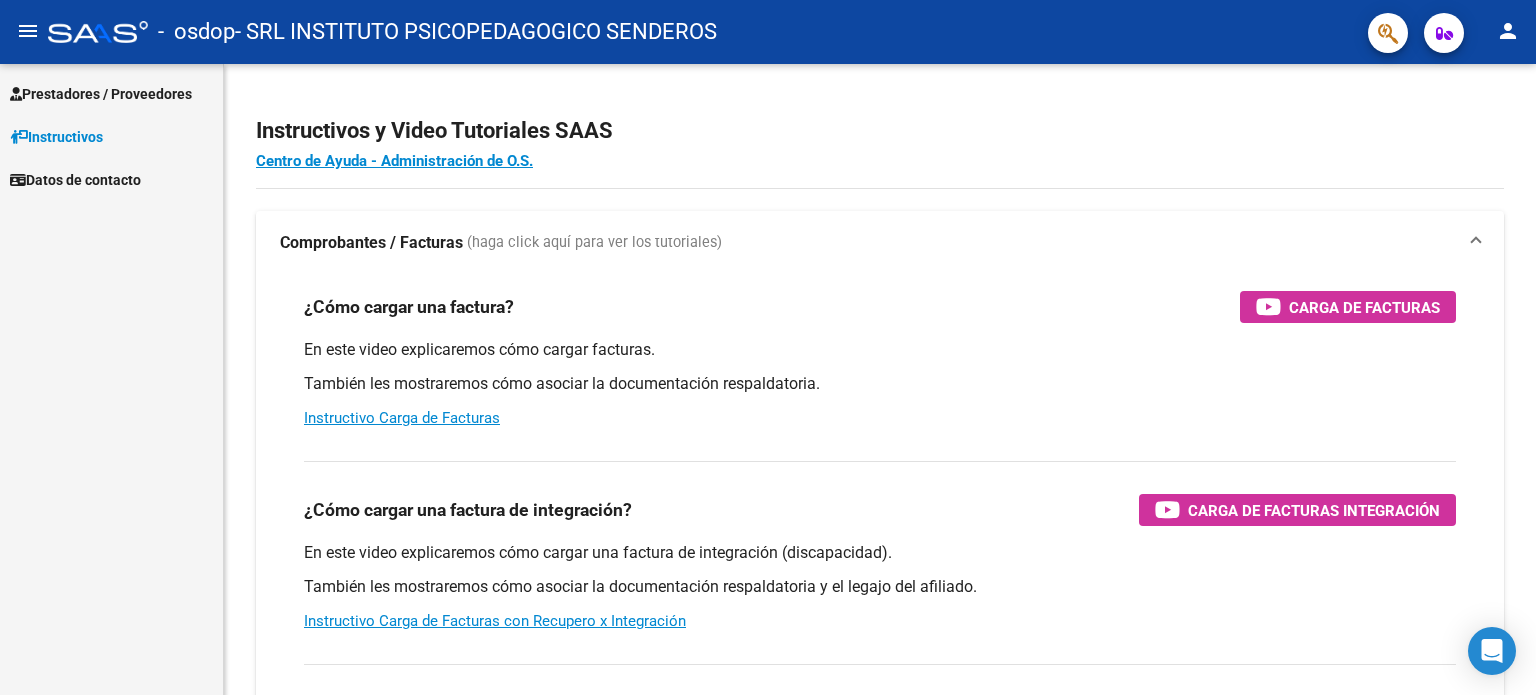 scroll, scrollTop: 0, scrollLeft: 0, axis: both 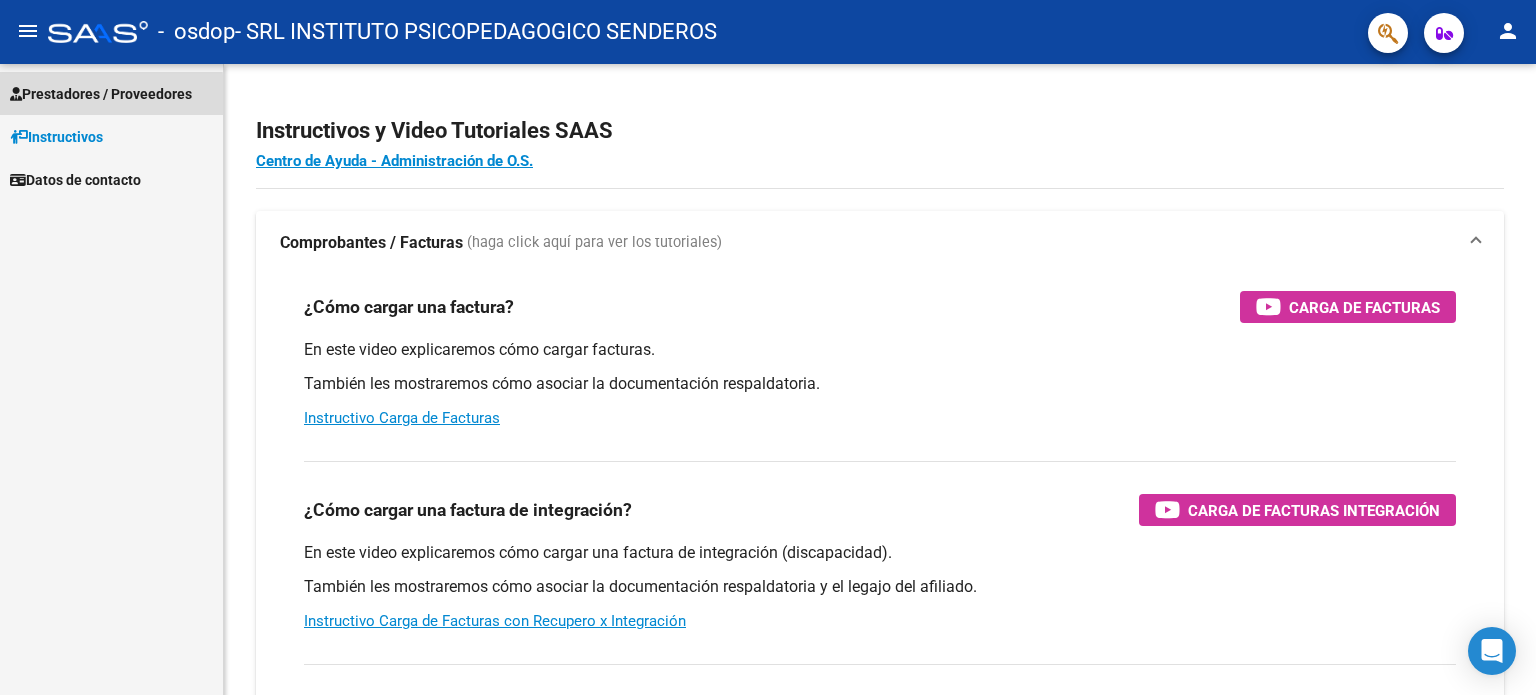 click on "Prestadores / Proveedores" at bounding box center (101, 94) 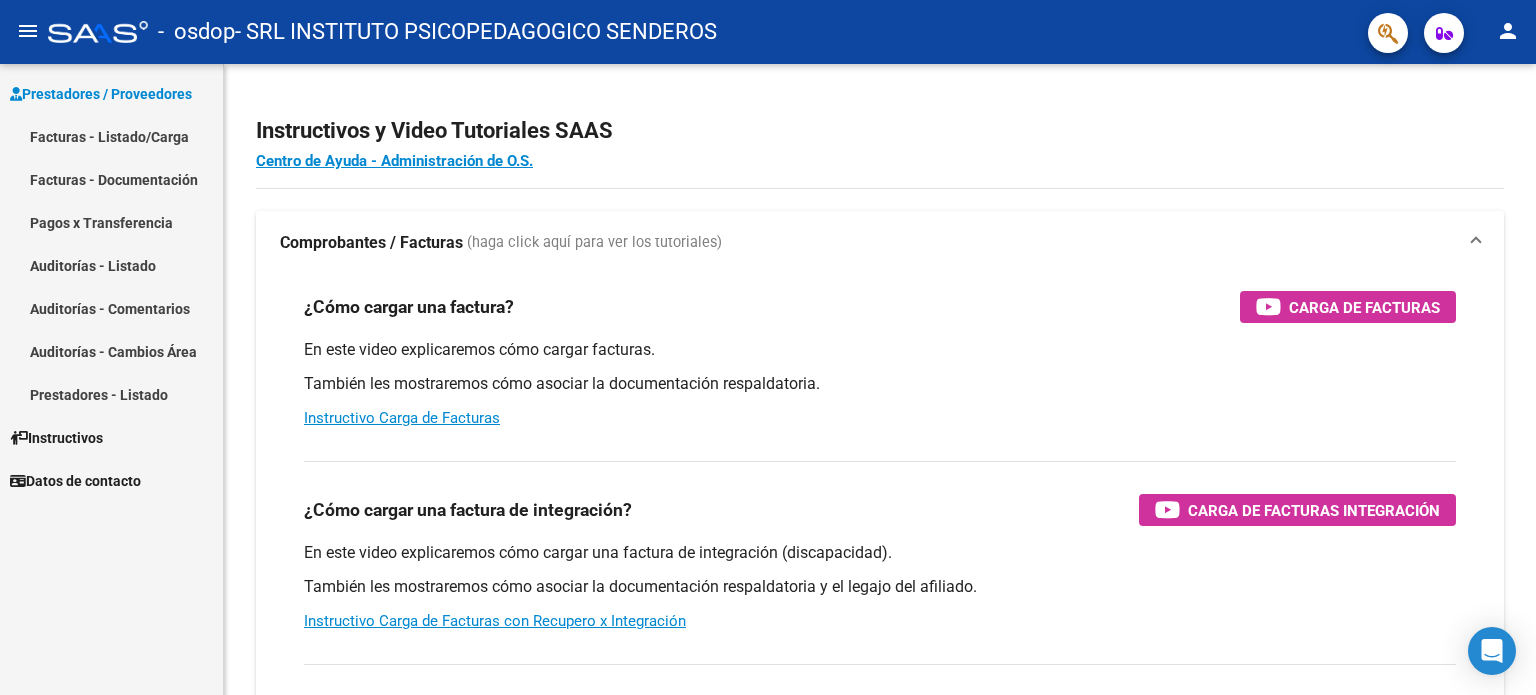 click on "Facturas - Listado/Carga" at bounding box center (111, 136) 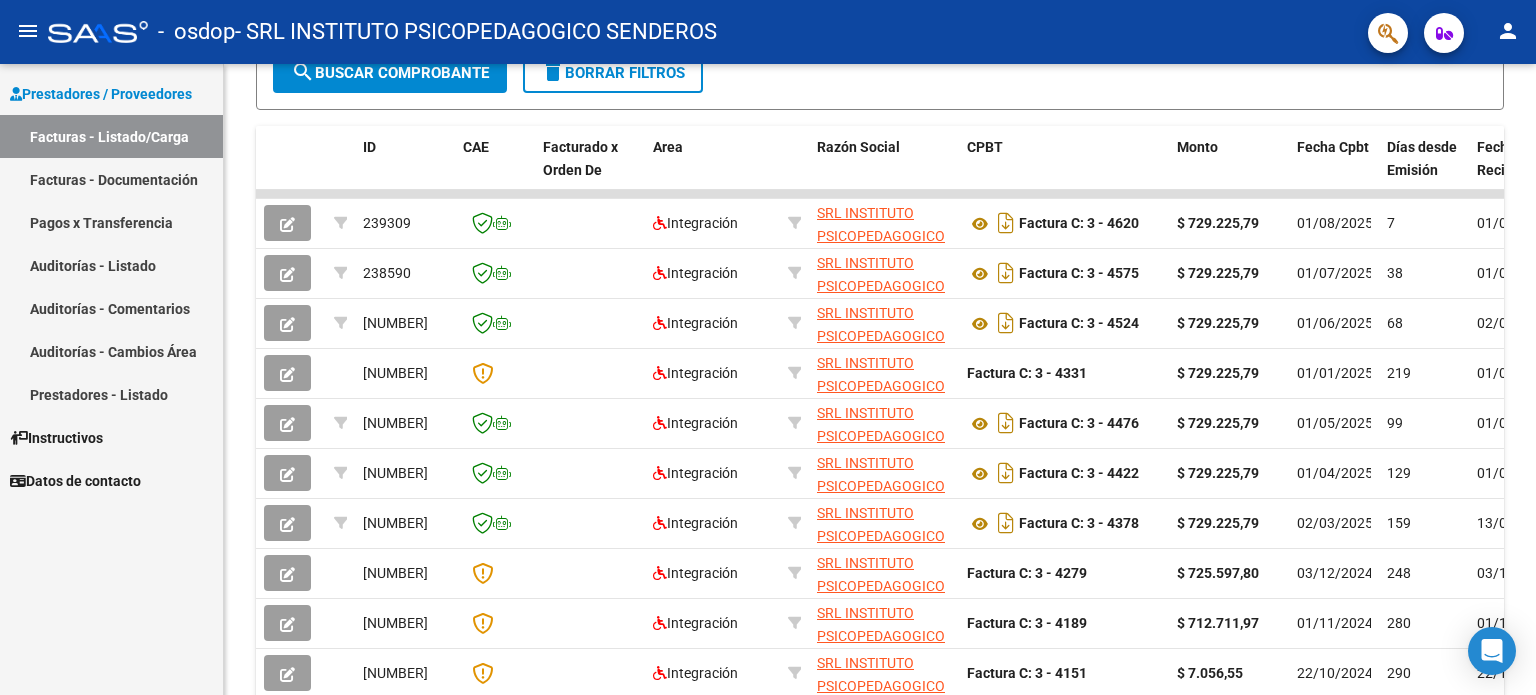 scroll, scrollTop: 503, scrollLeft: 0, axis: vertical 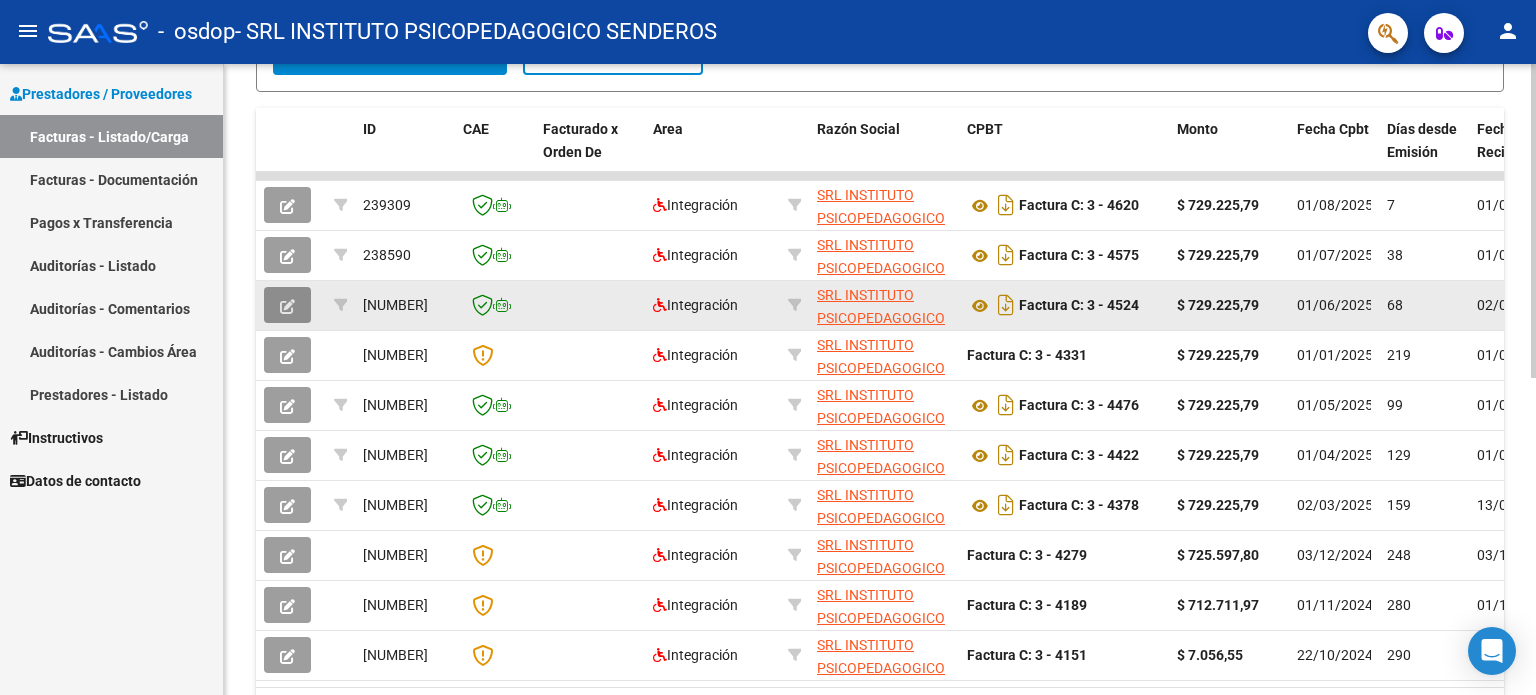 click 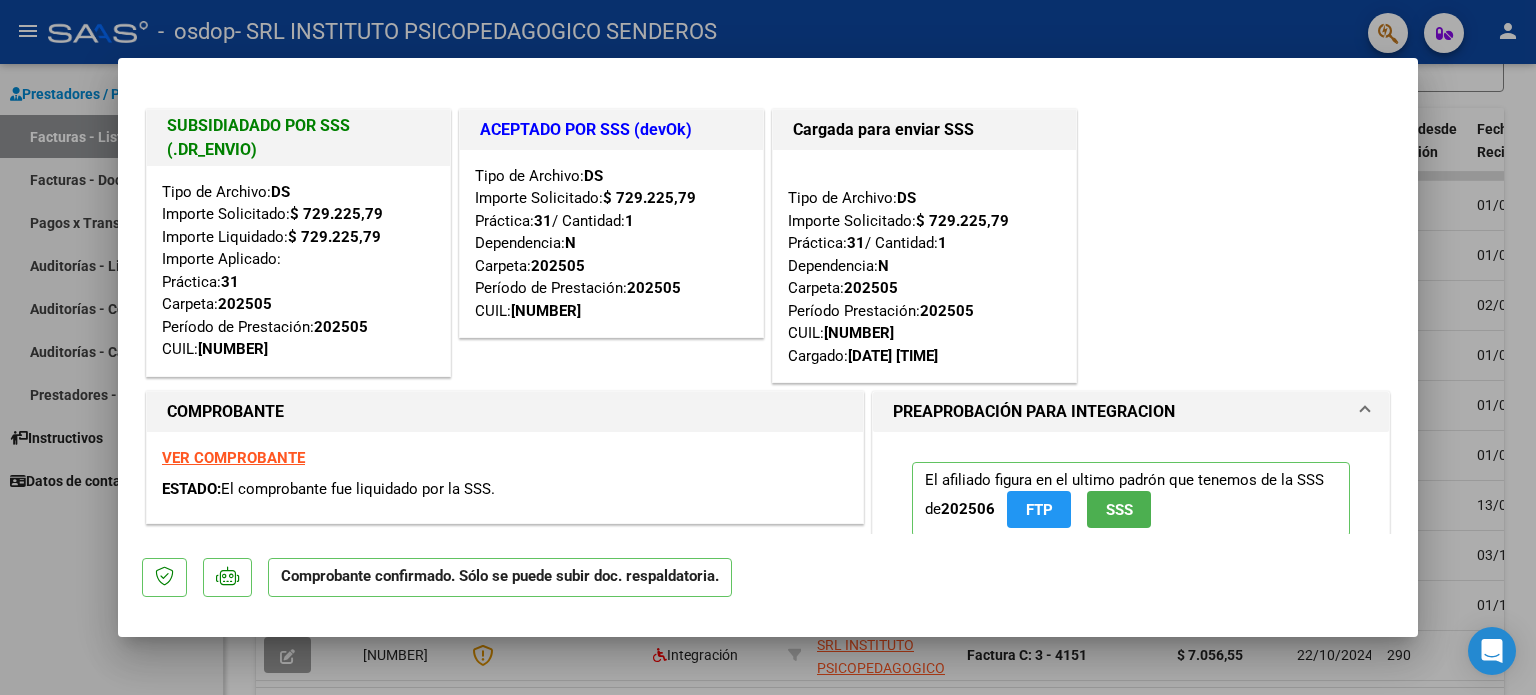 click at bounding box center (768, 347) 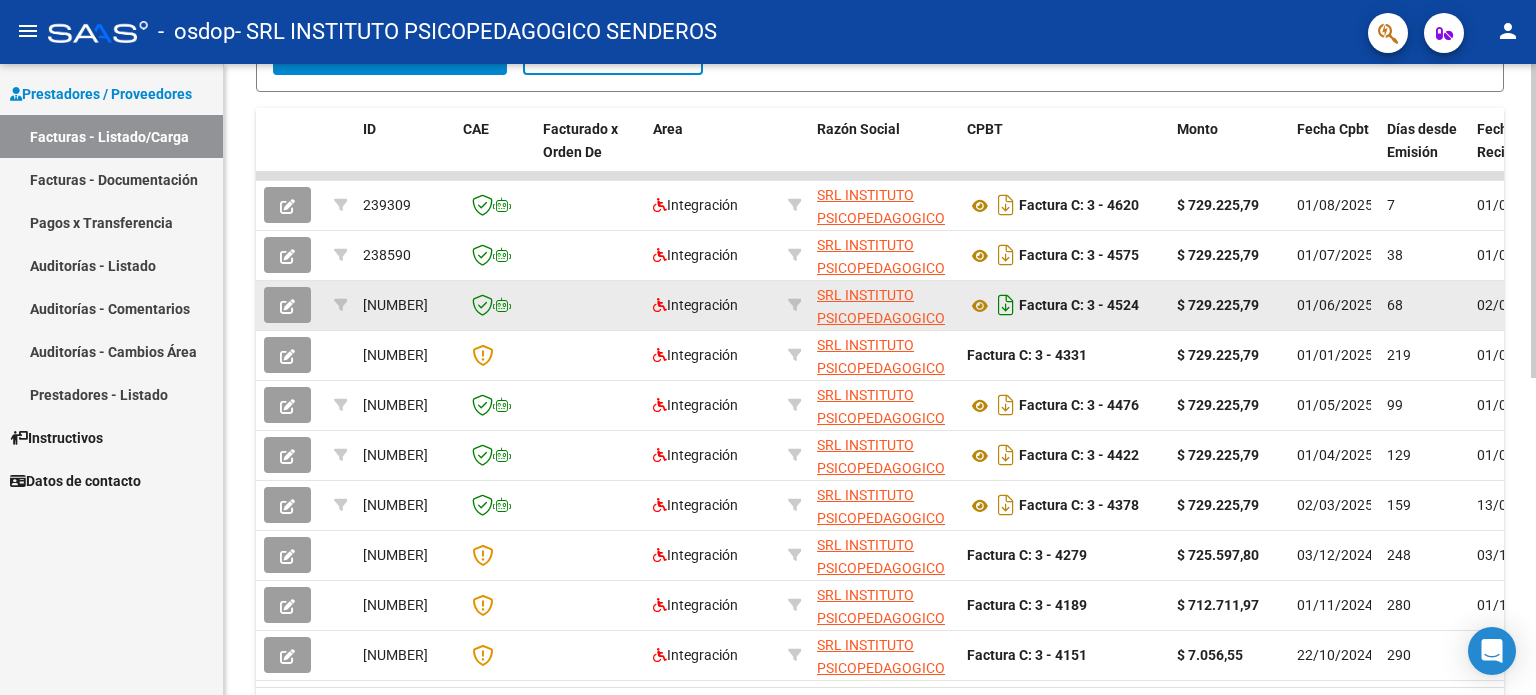click 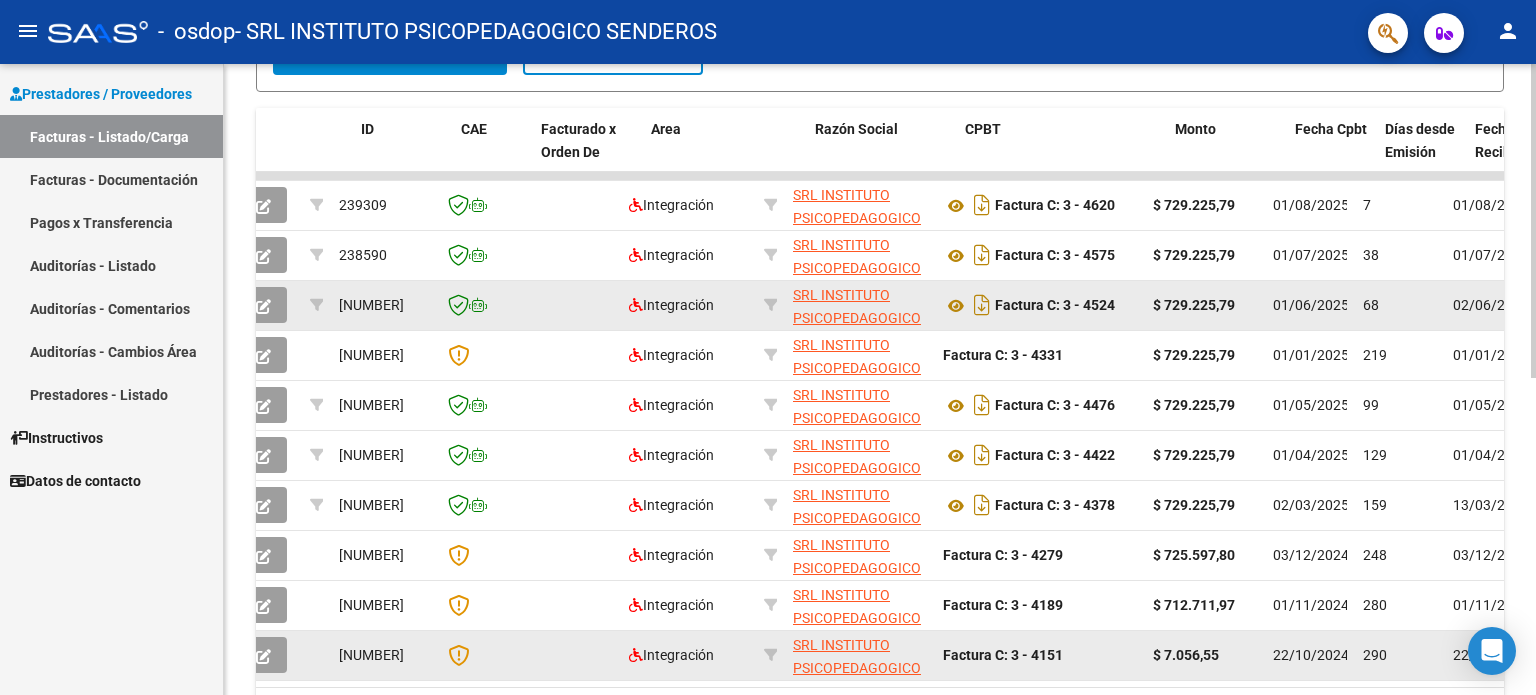 scroll, scrollTop: 0, scrollLeft: 0, axis: both 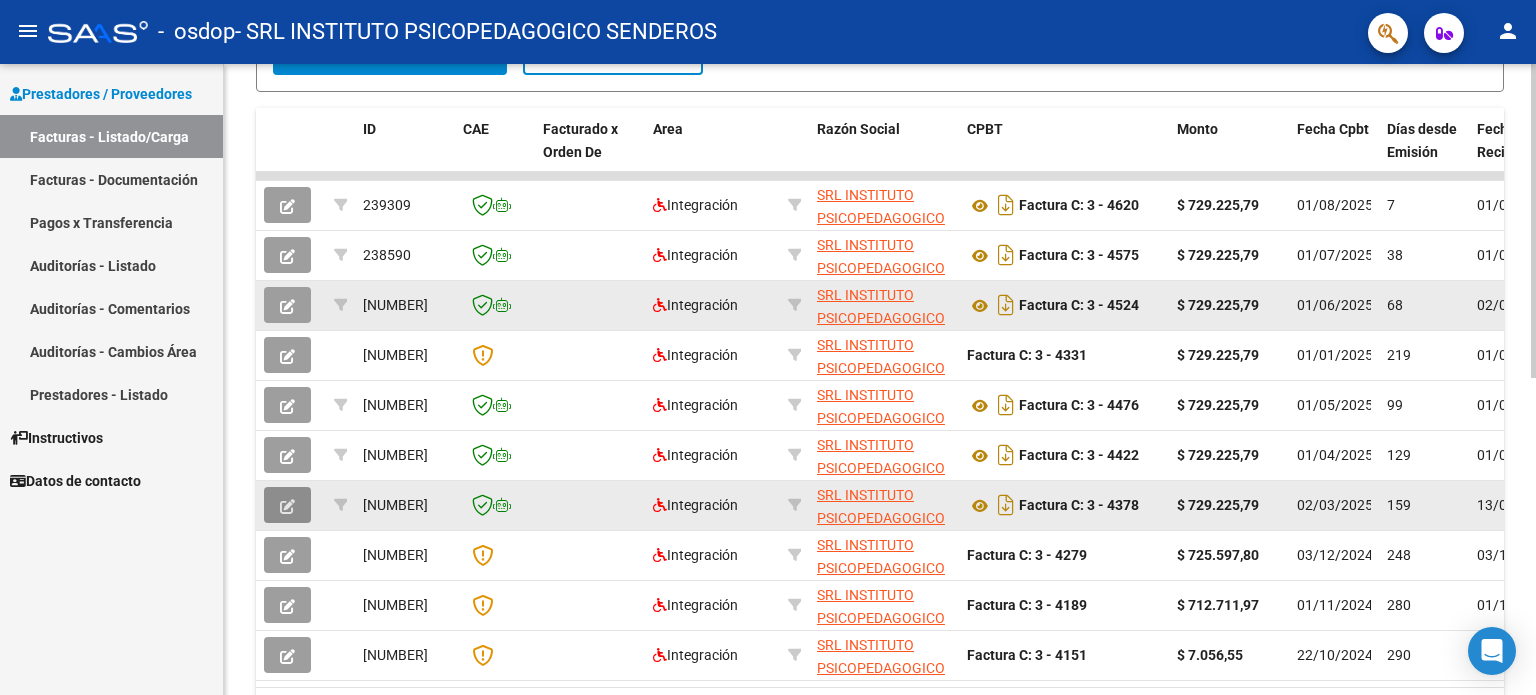 click 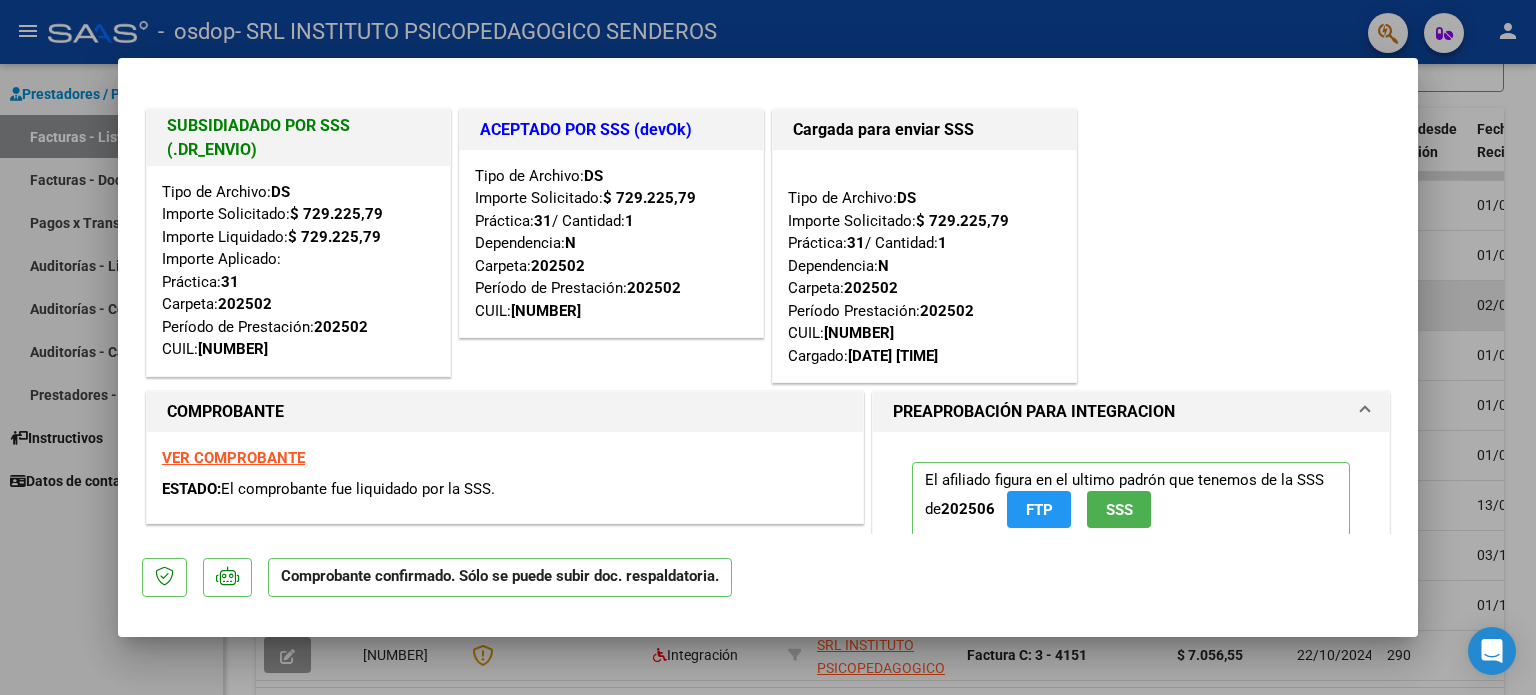 click at bounding box center [768, 347] 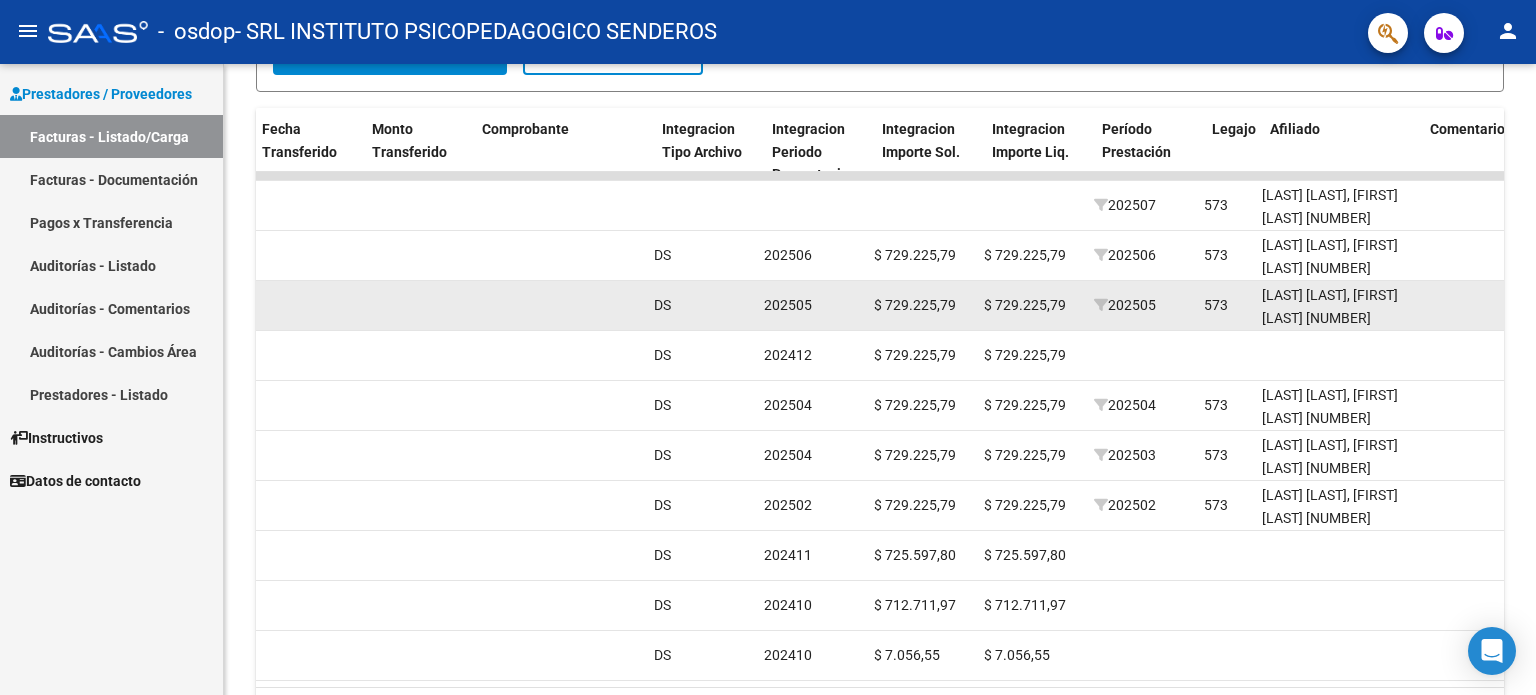scroll, scrollTop: 0, scrollLeft: 1790, axis: horizontal 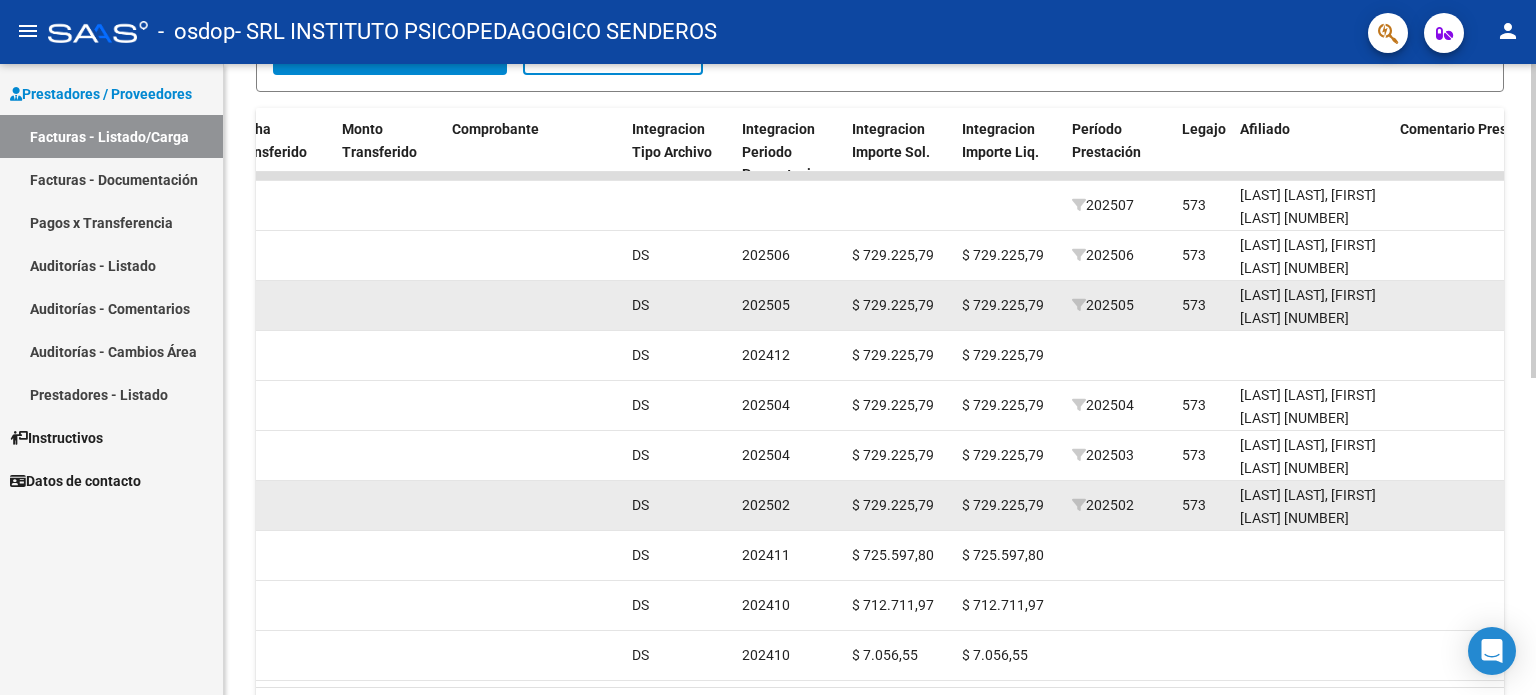 click 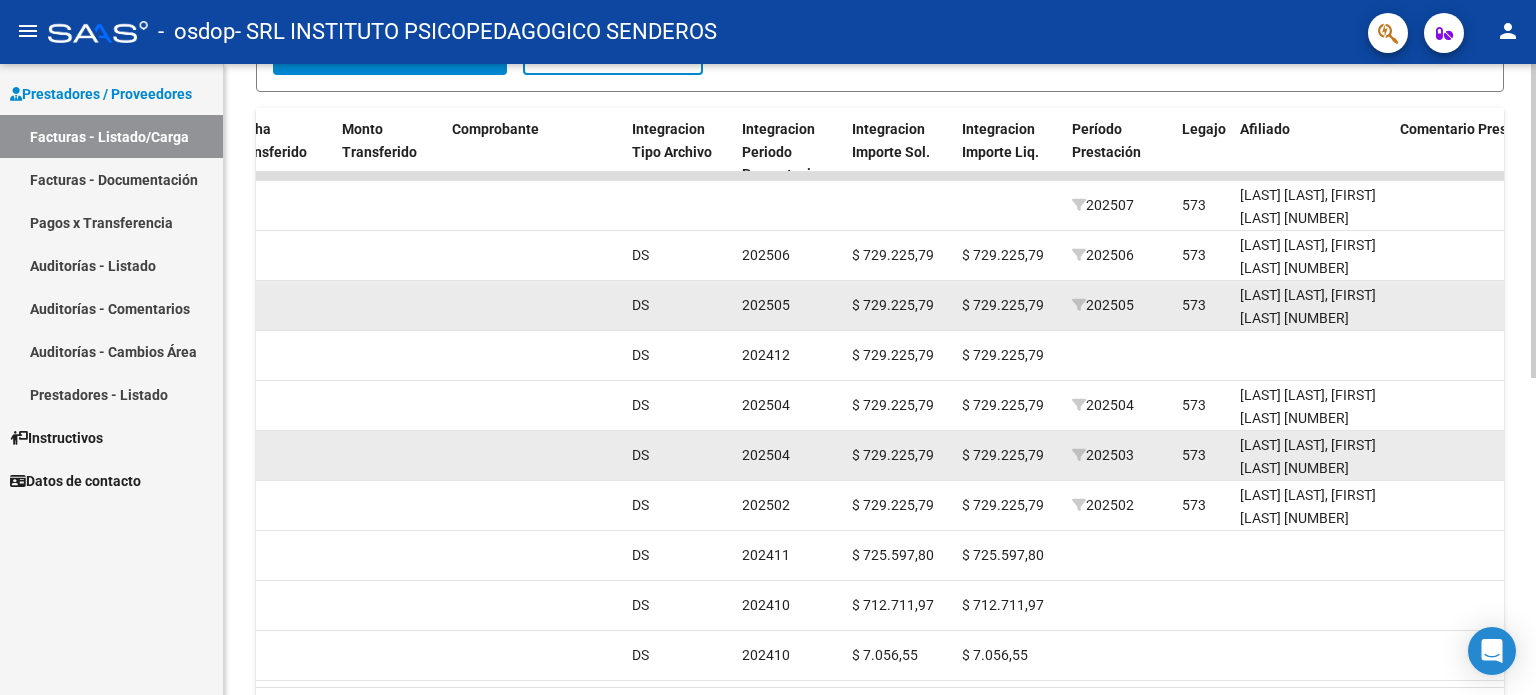 click 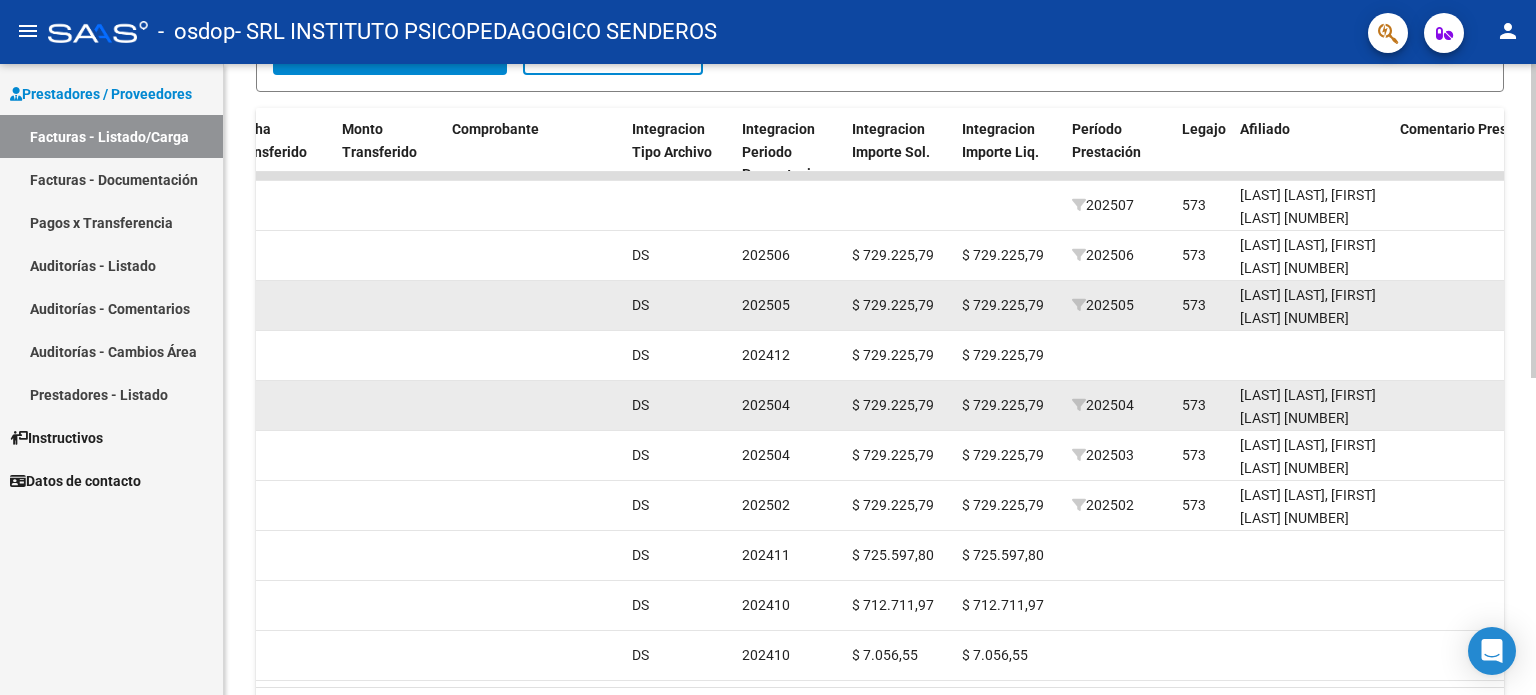 click 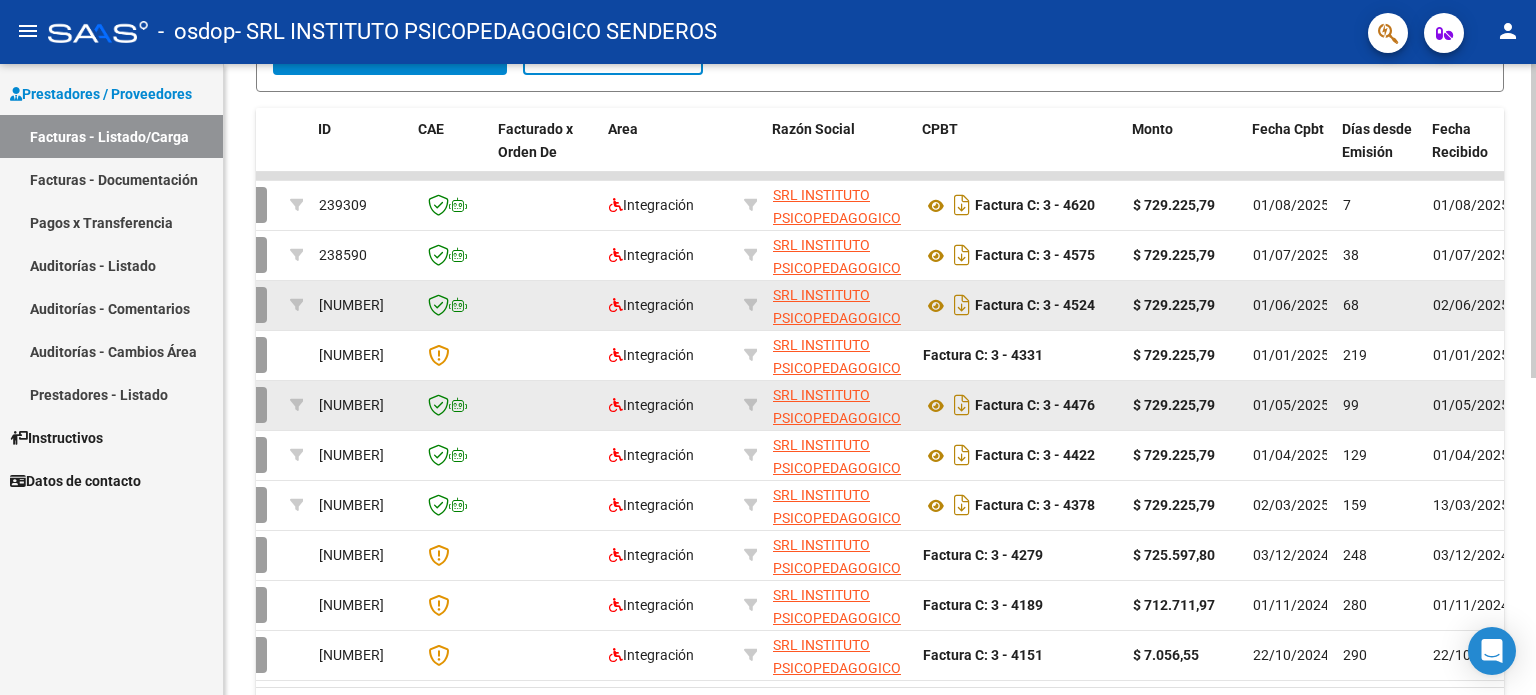 scroll, scrollTop: 0, scrollLeft: 0, axis: both 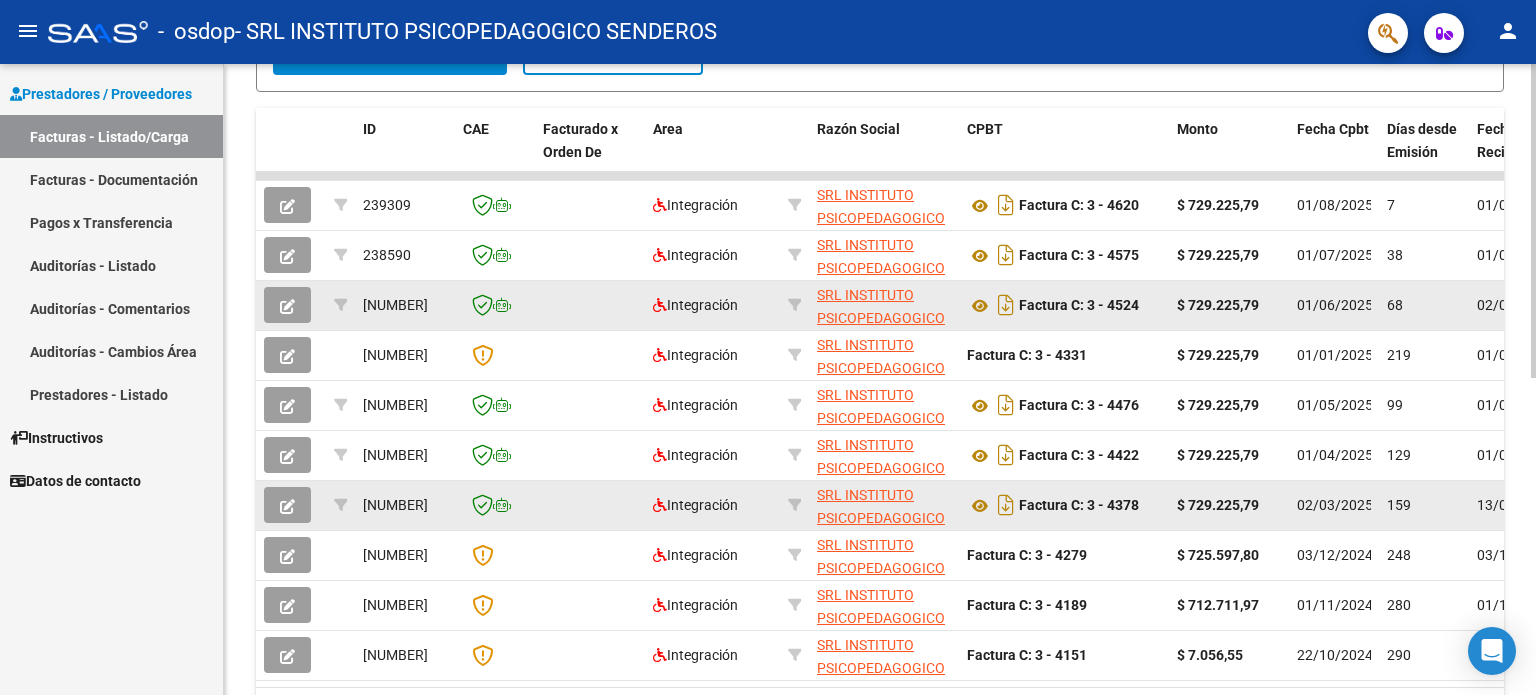 click 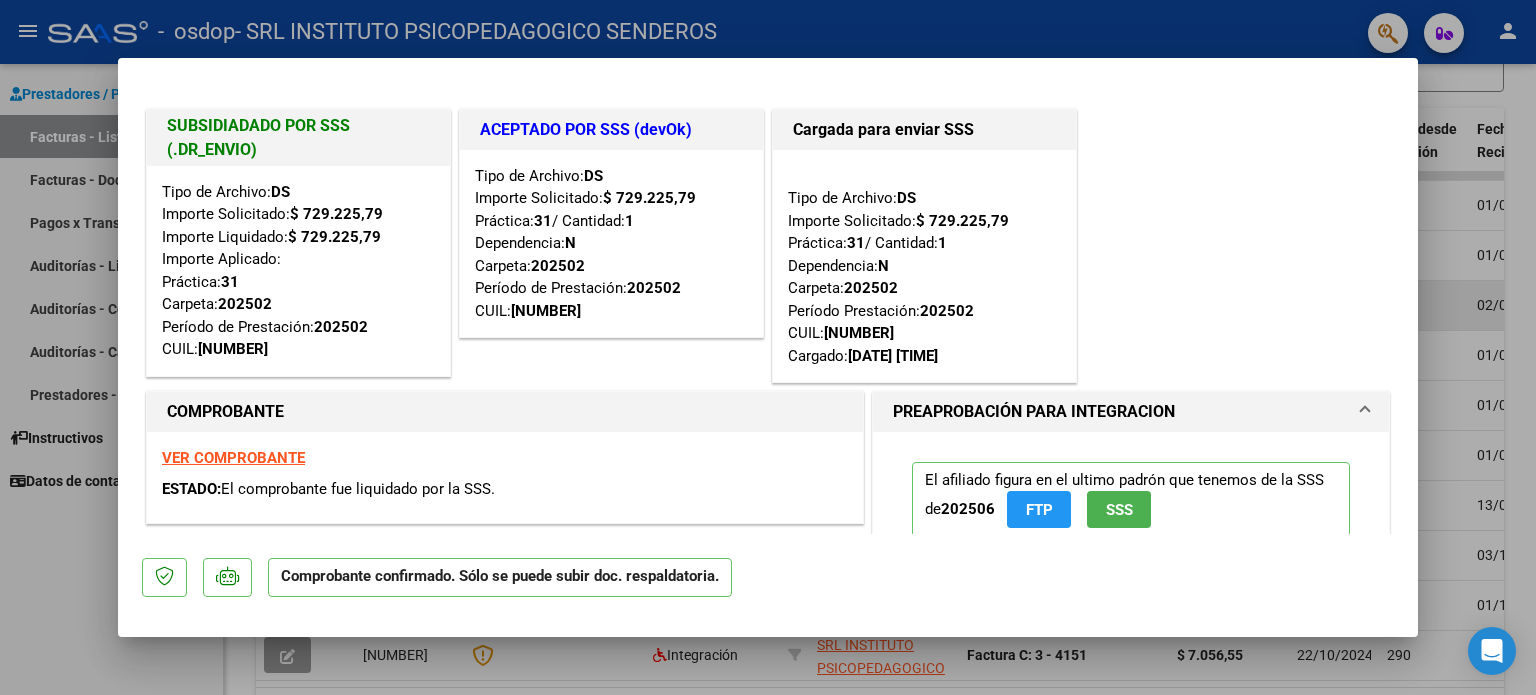 click at bounding box center [768, 347] 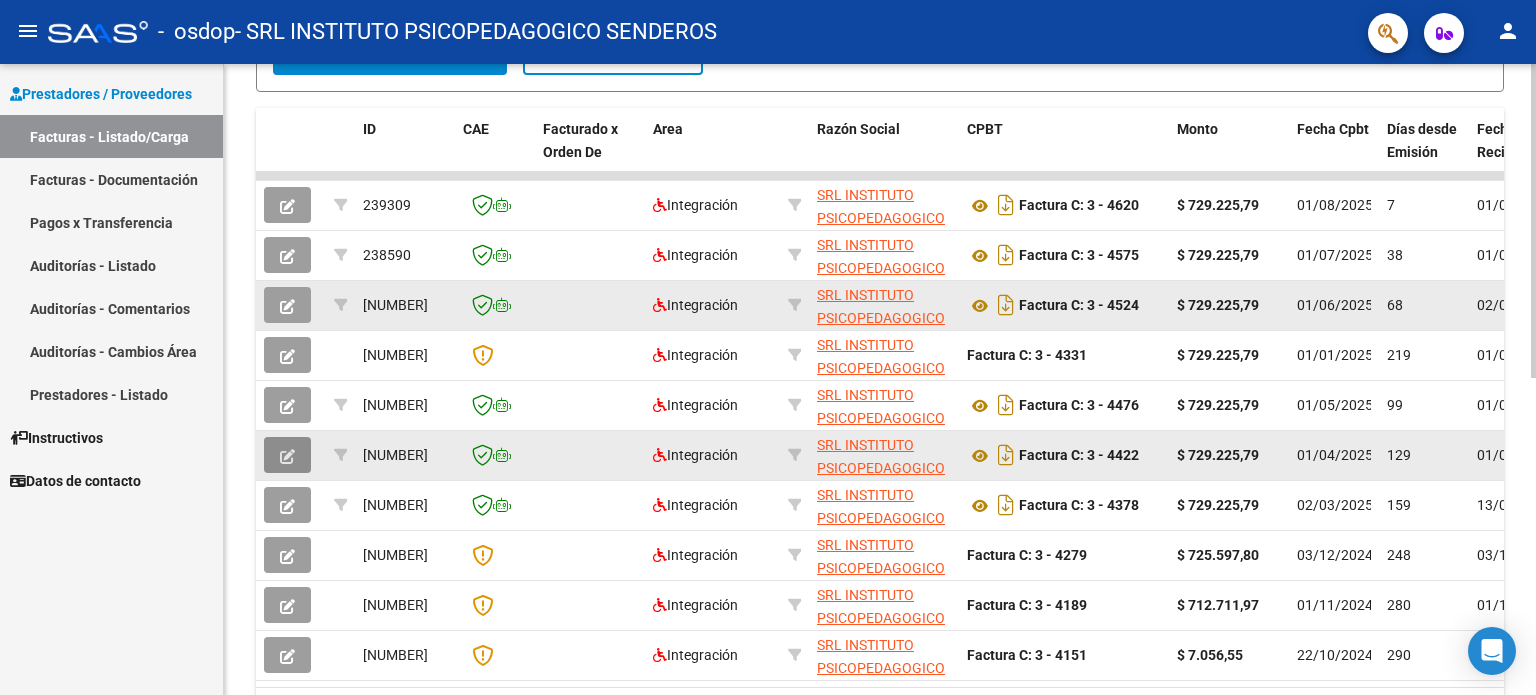 click 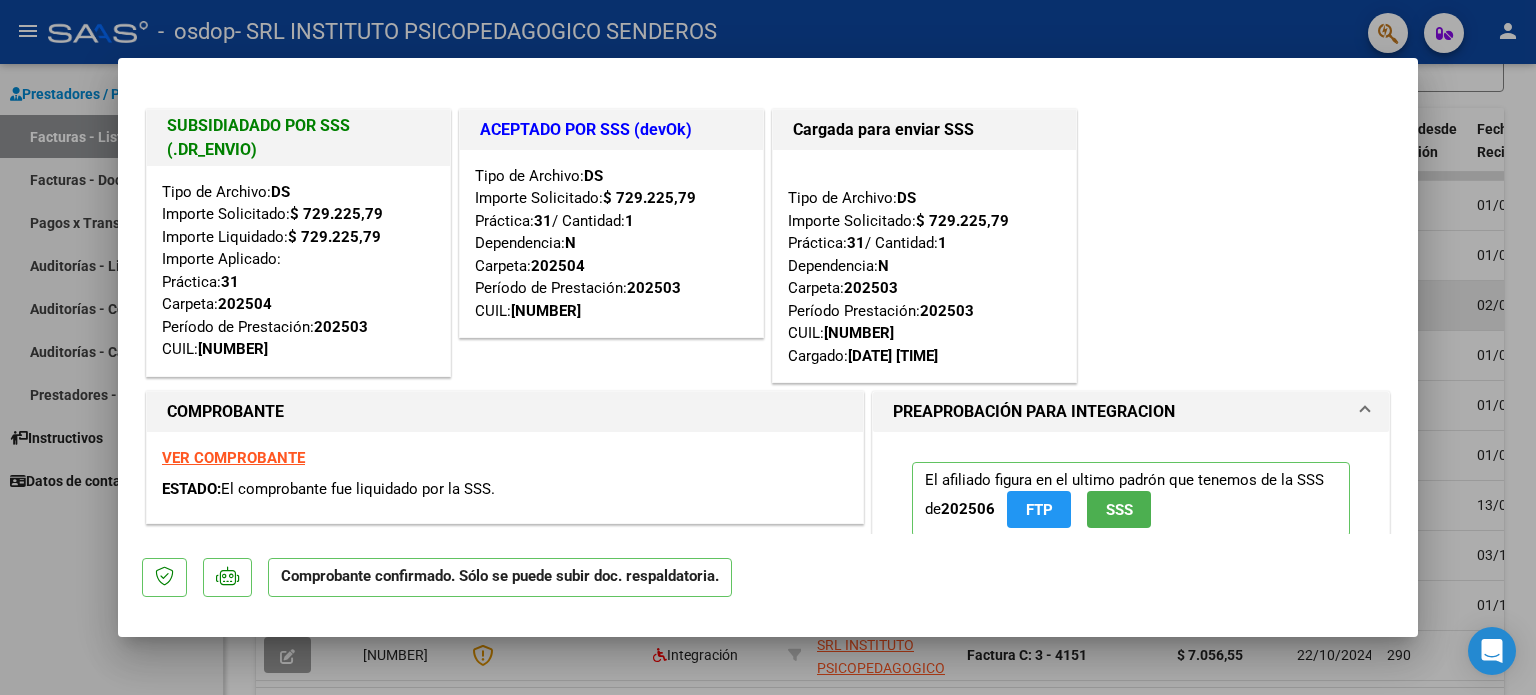 click at bounding box center (768, 347) 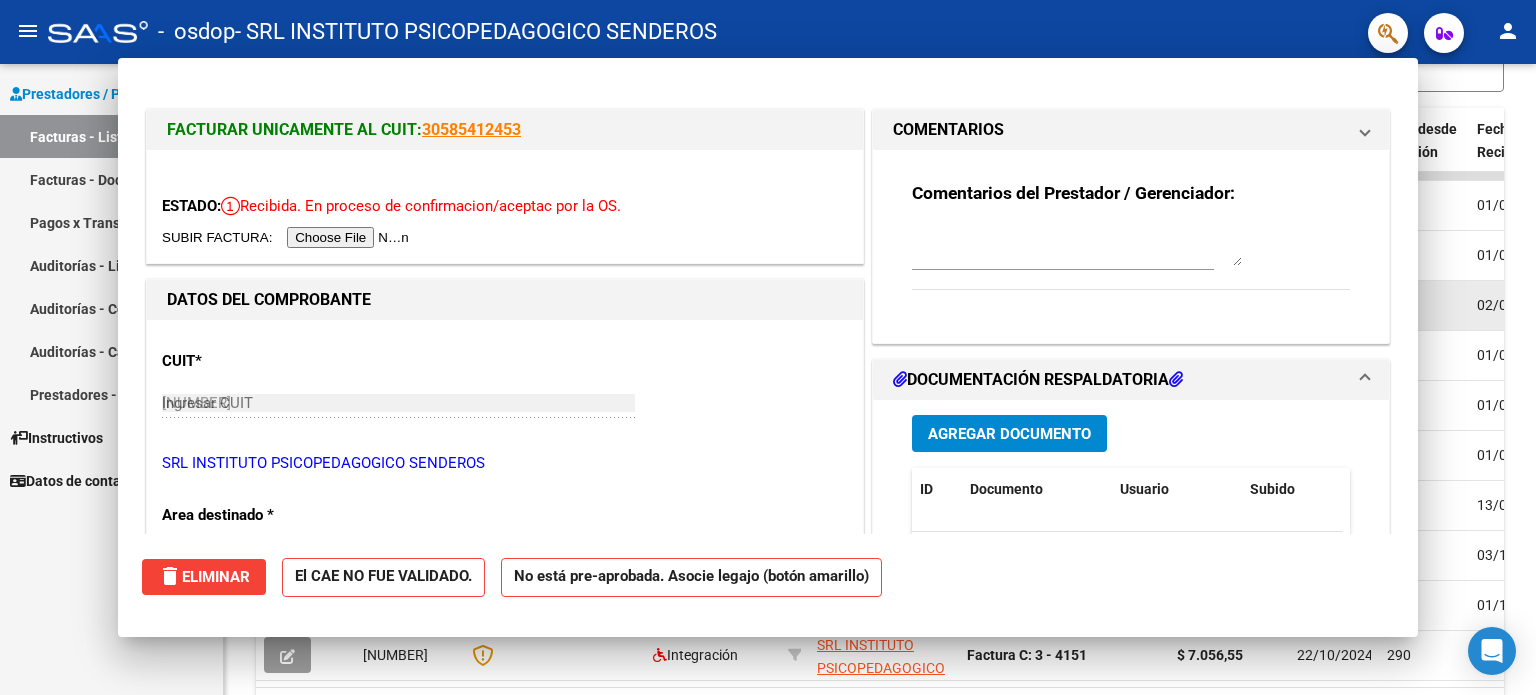 type 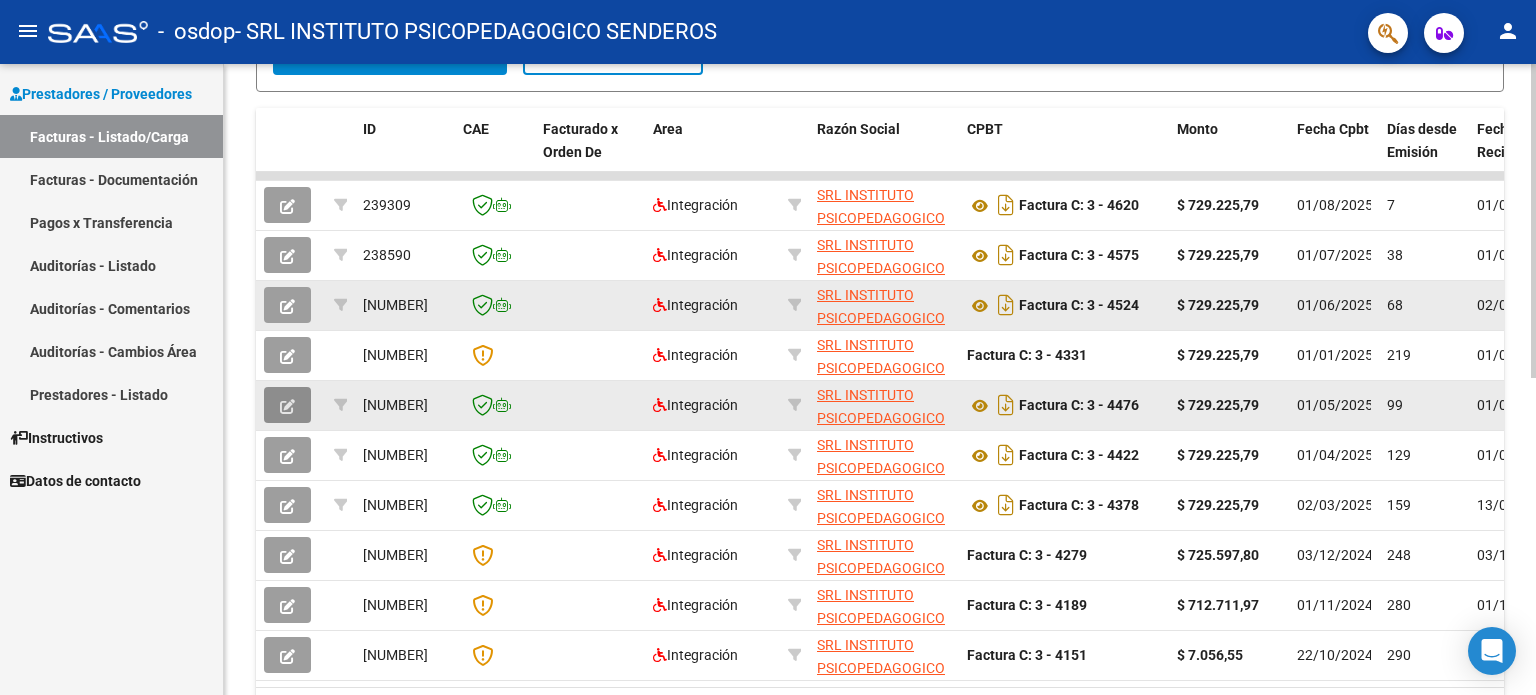 click 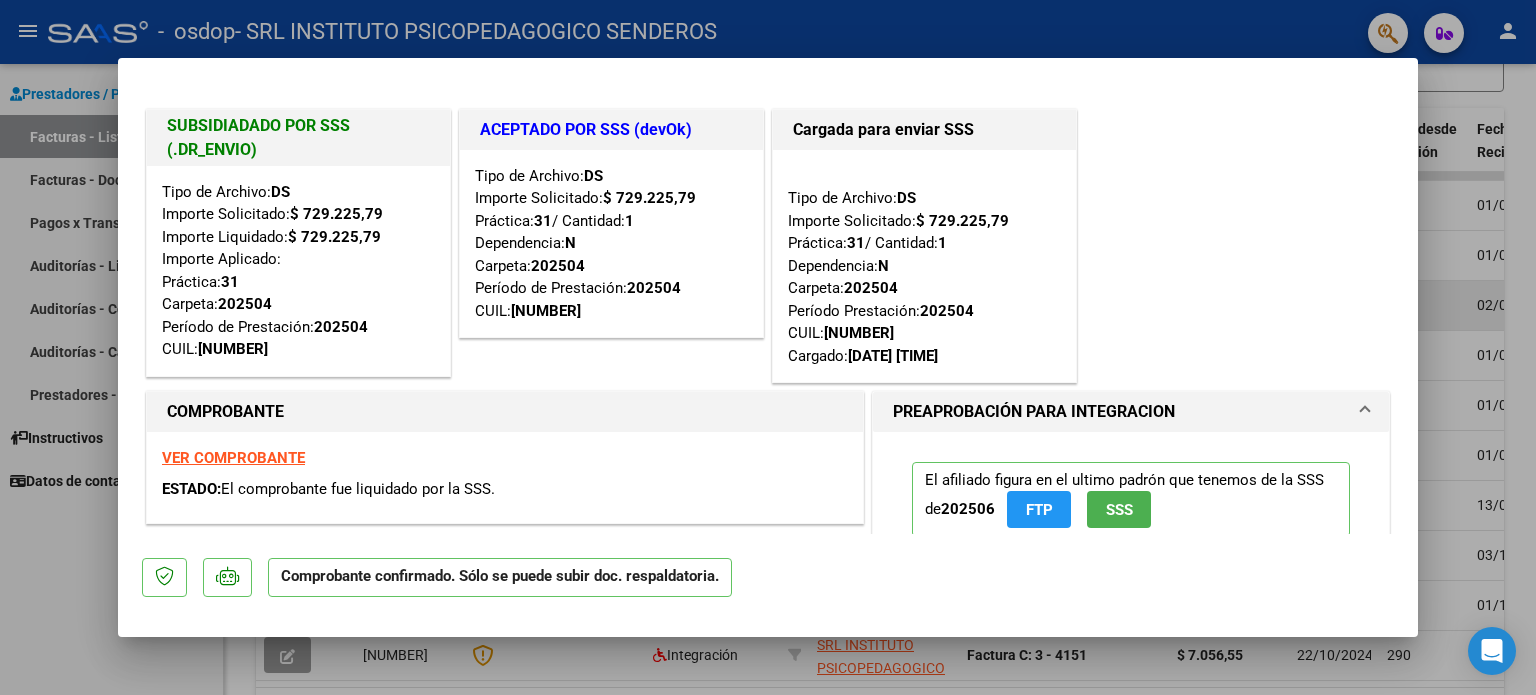 click at bounding box center [768, 347] 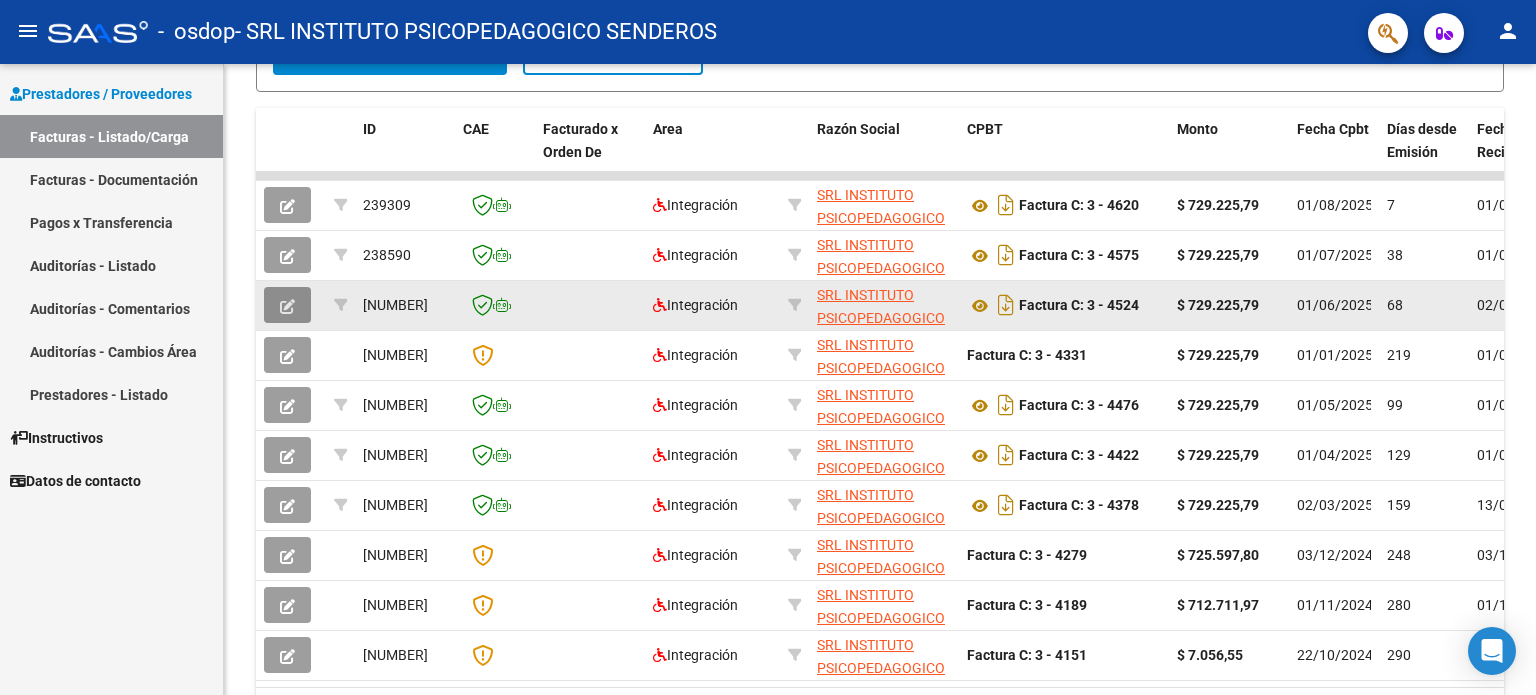 click 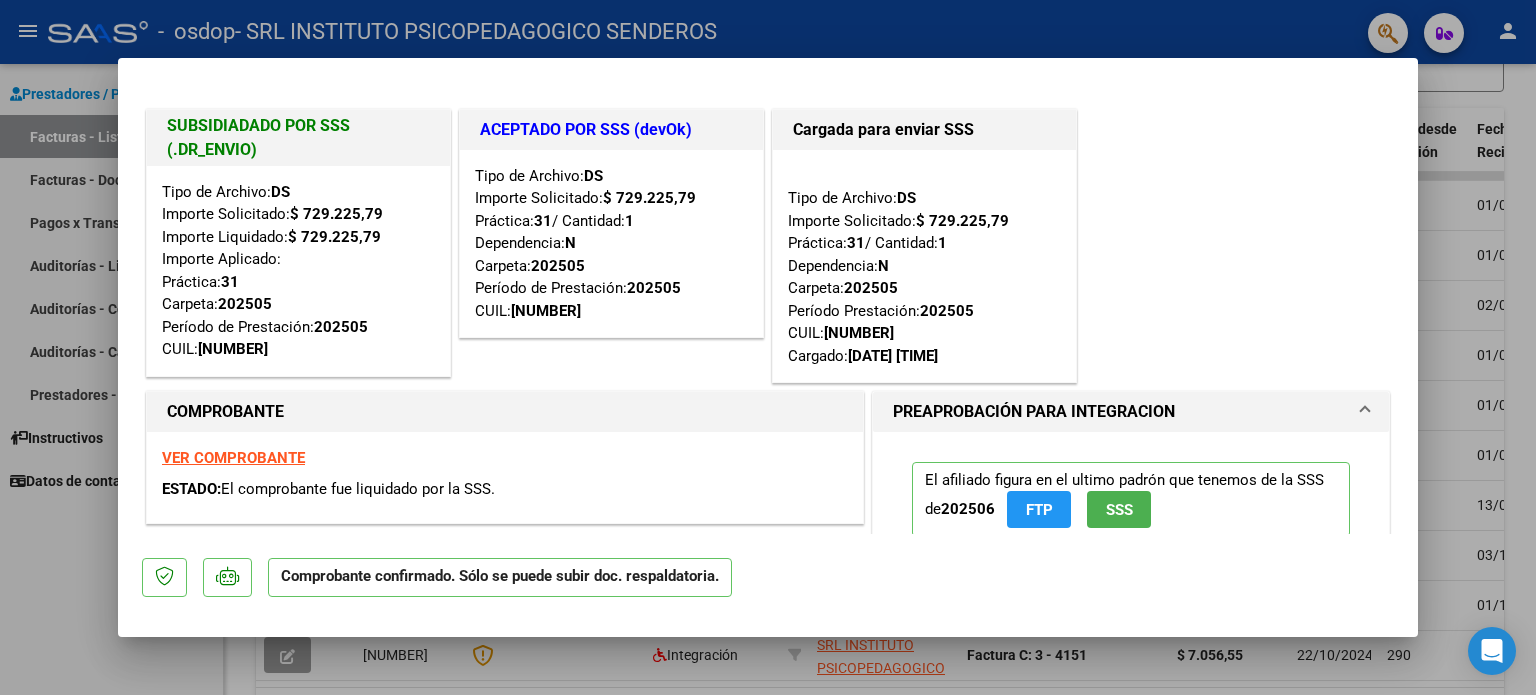 click at bounding box center [768, 347] 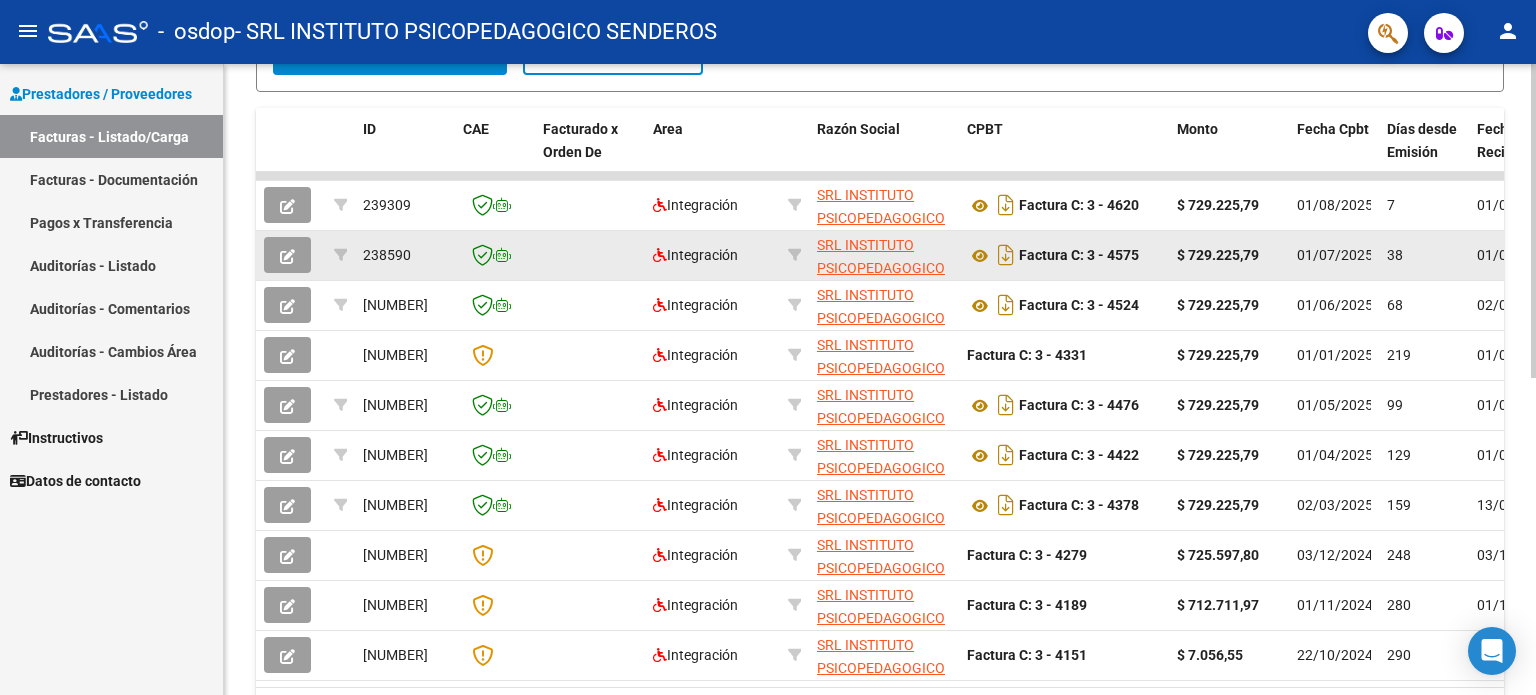 click 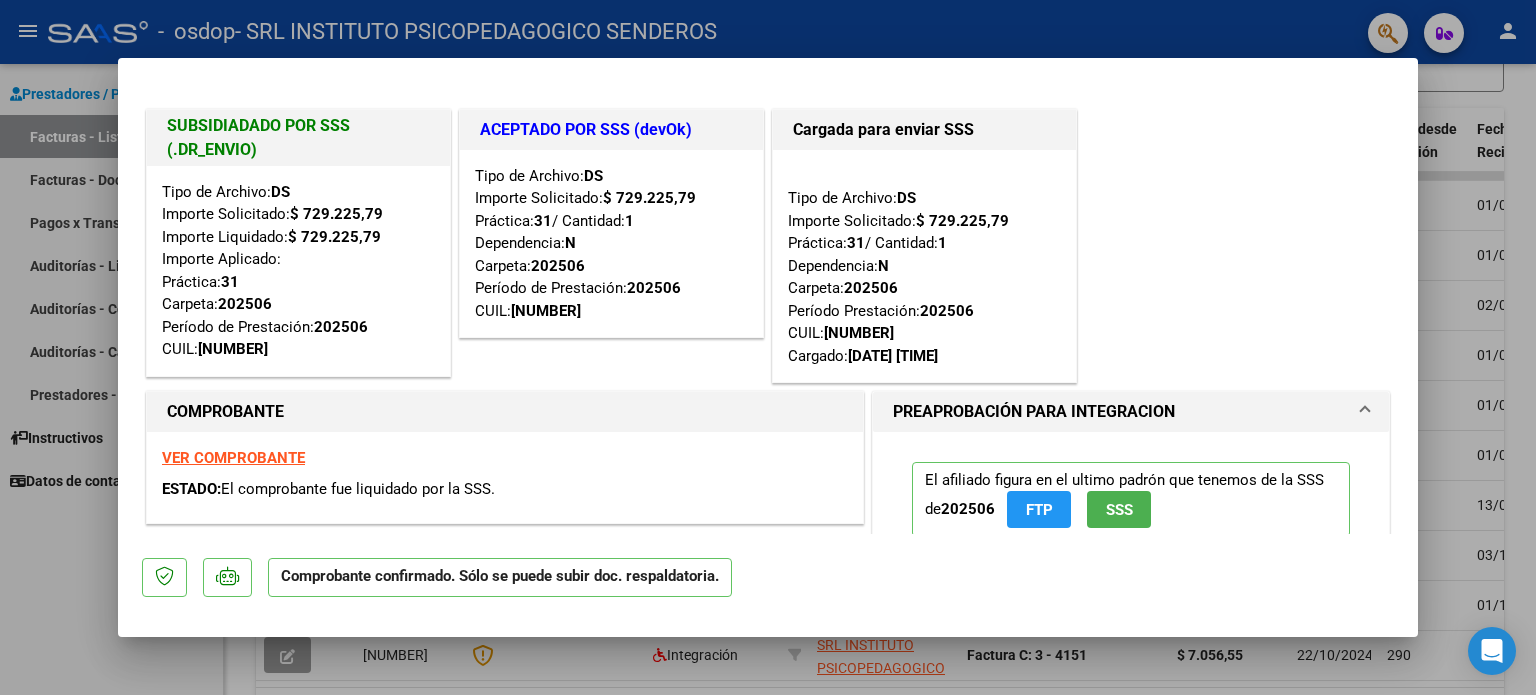 click at bounding box center (768, 347) 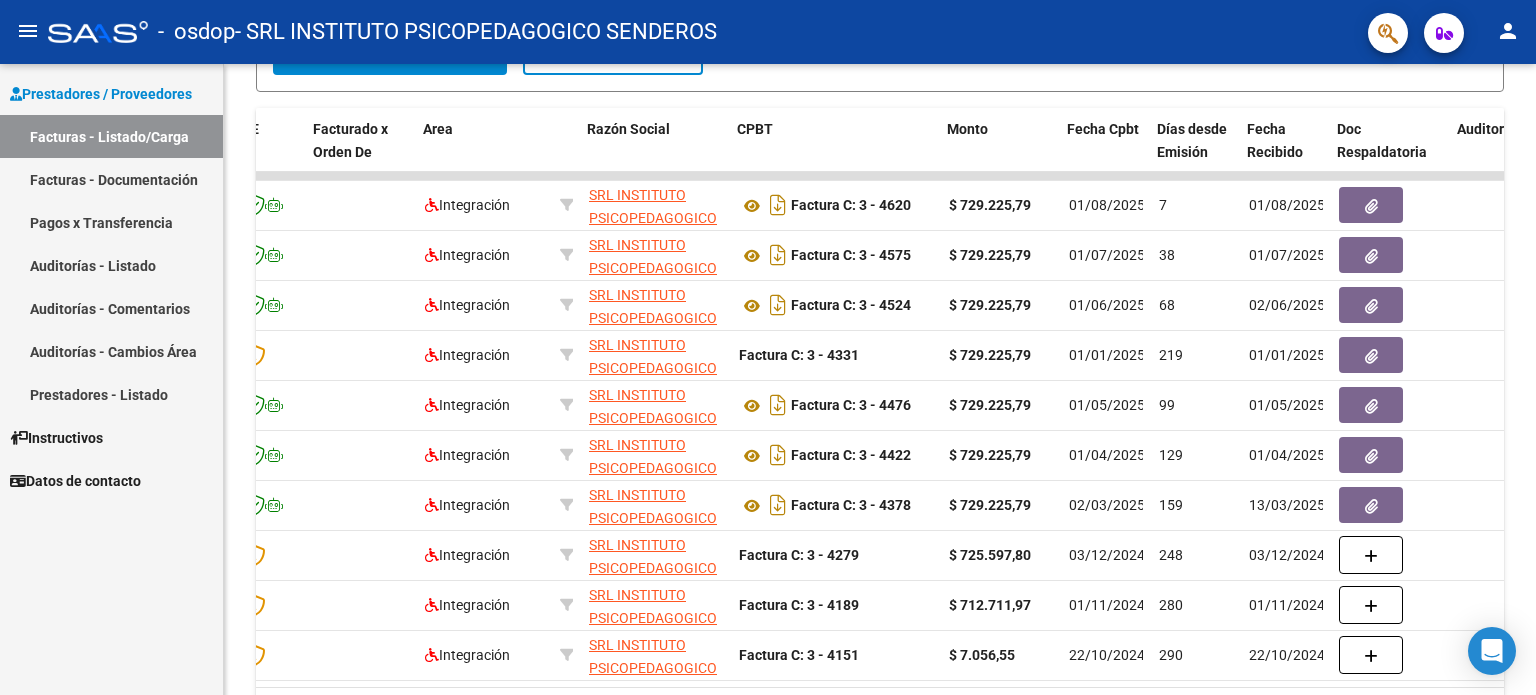 scroll, scrollTop: 0, scrollLeft: 230, axis: horizontal 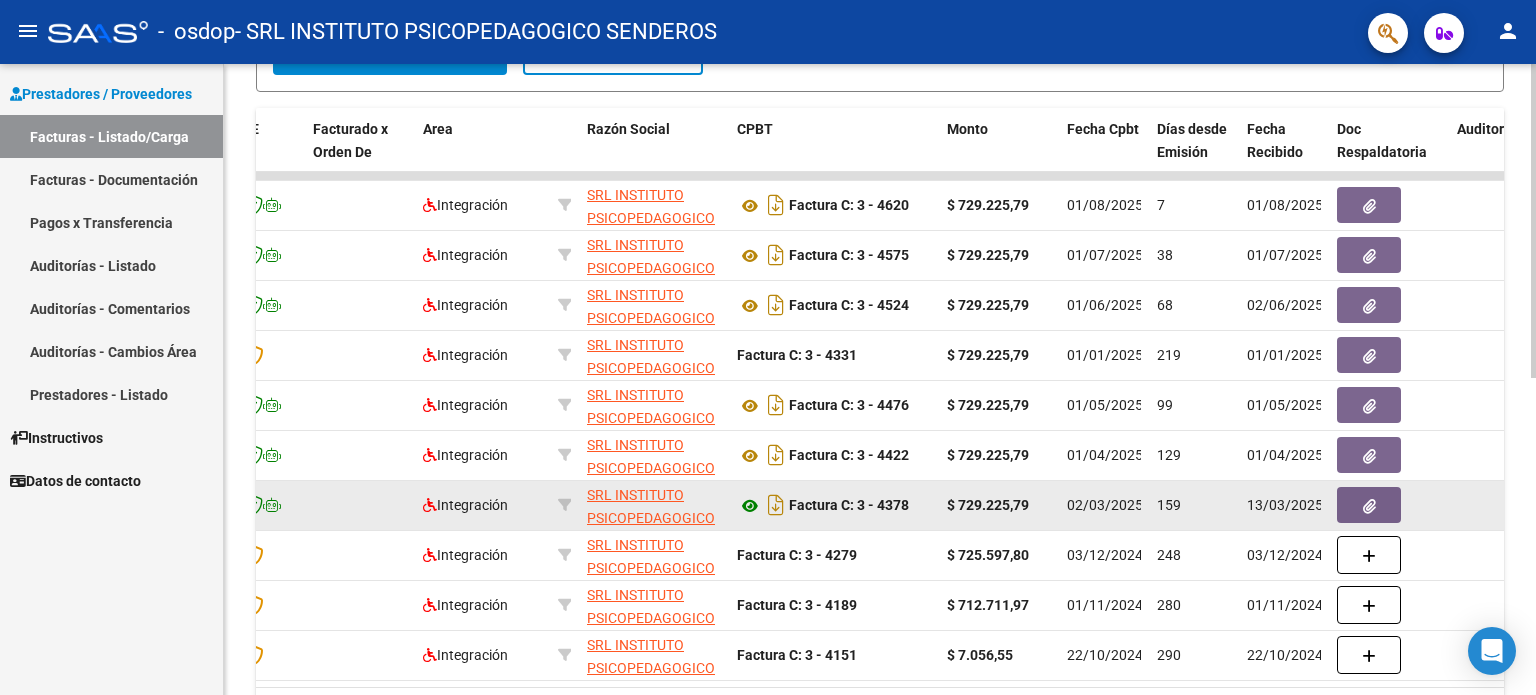 click 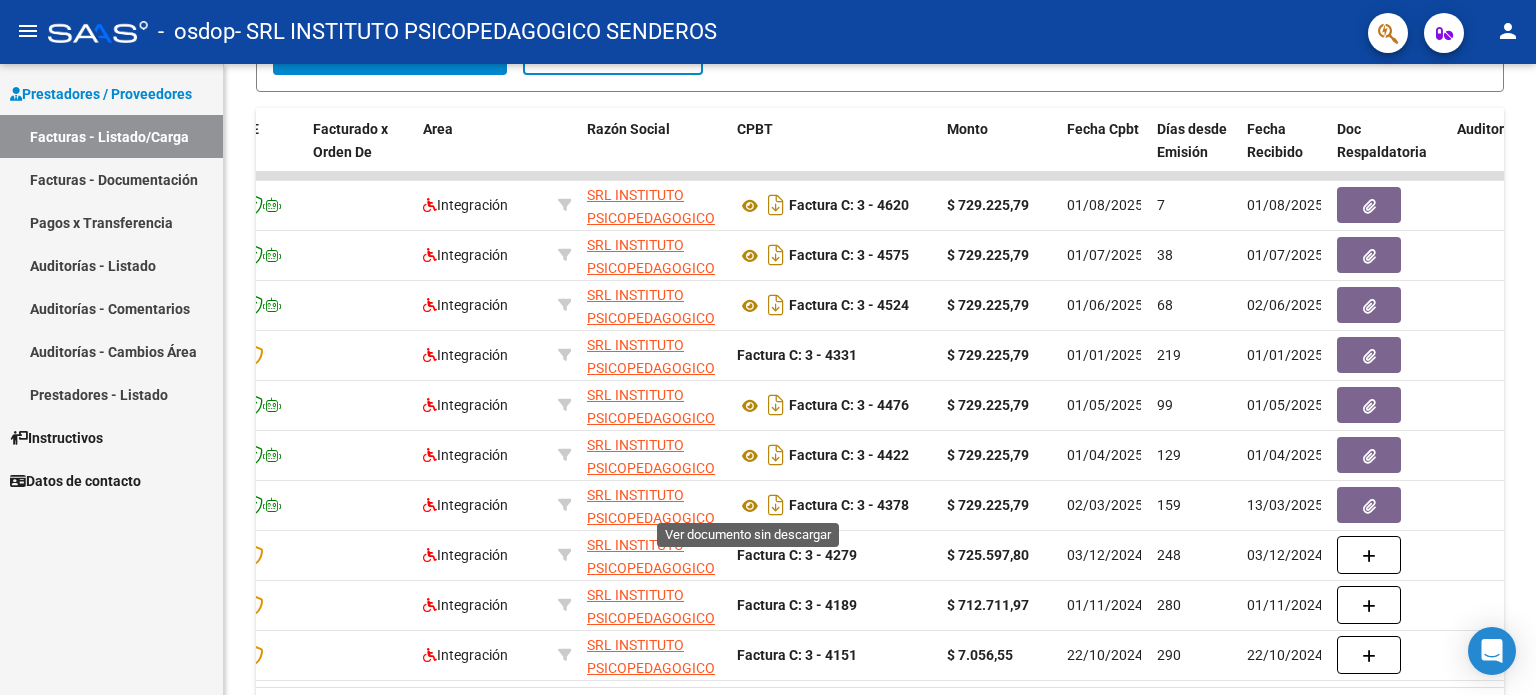 click on "Pagos x Transferencia" at bounding box center [111, 222] 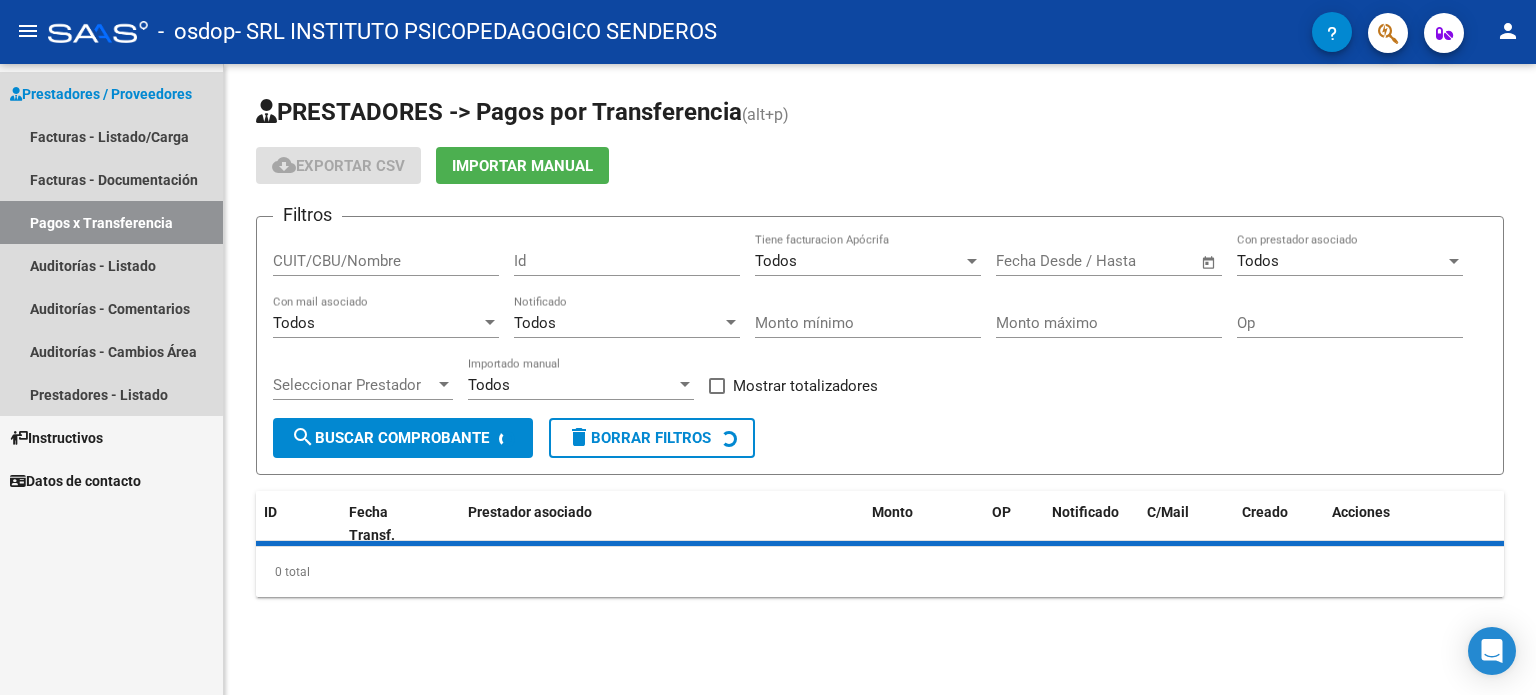 scroll, scrollTop: 0, scrollLeft: 0, axis: both 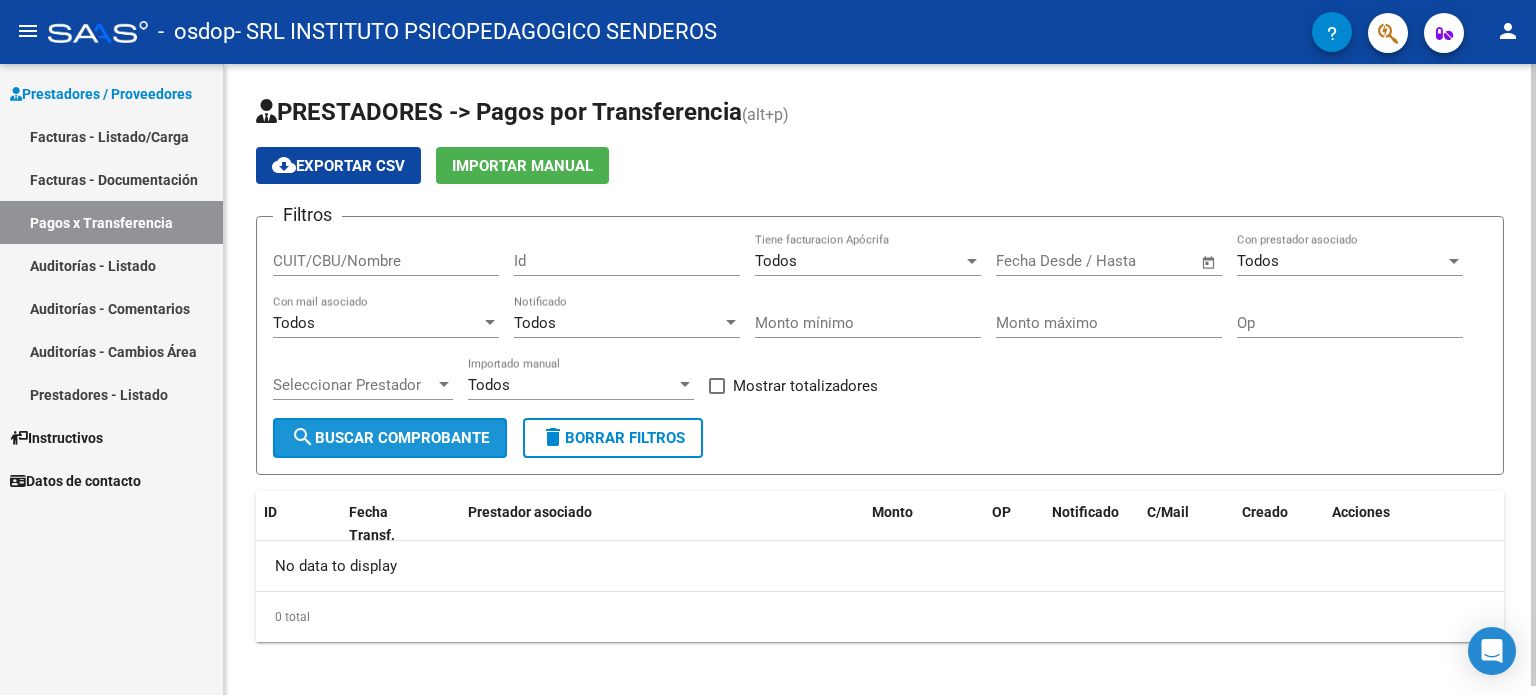 click on "search  Buscar Comprobante" 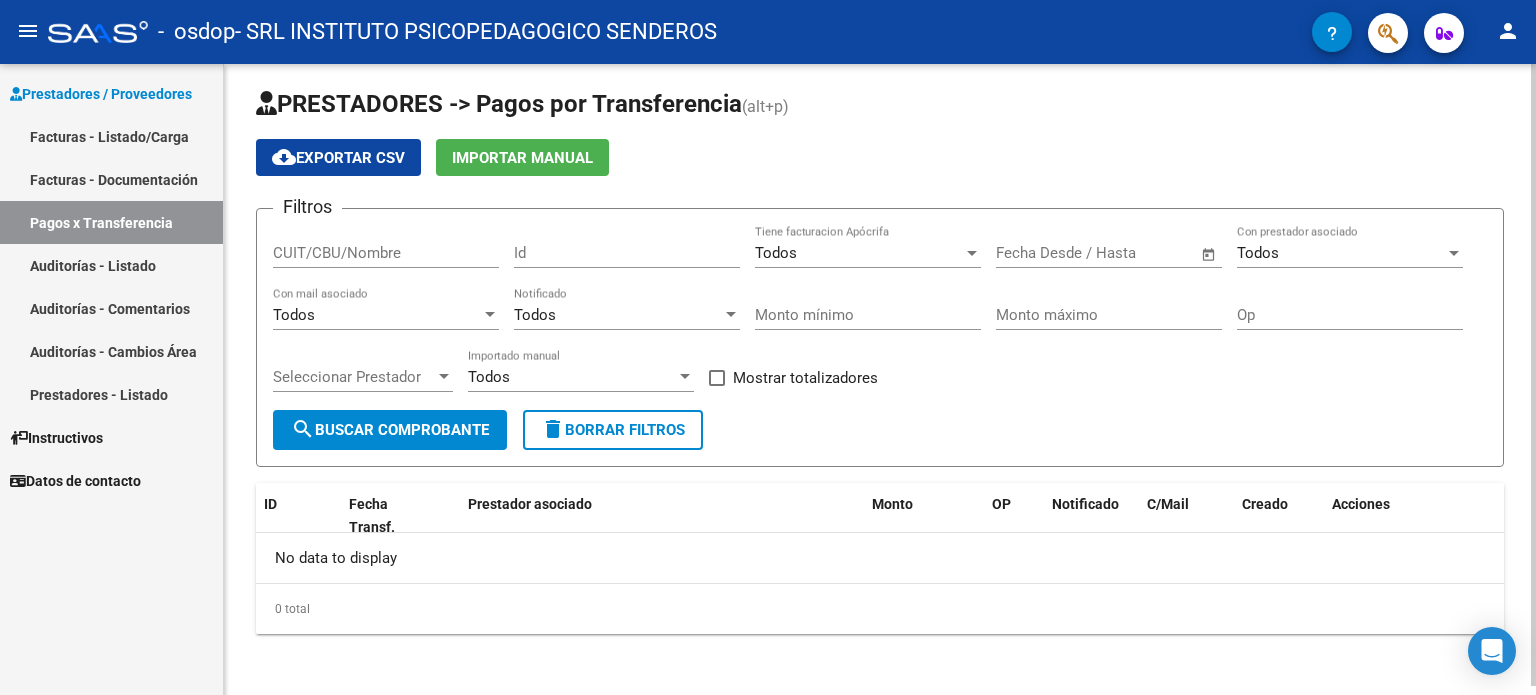 scroll, scrollTop: 0, scrollLeft: 0, axis: both 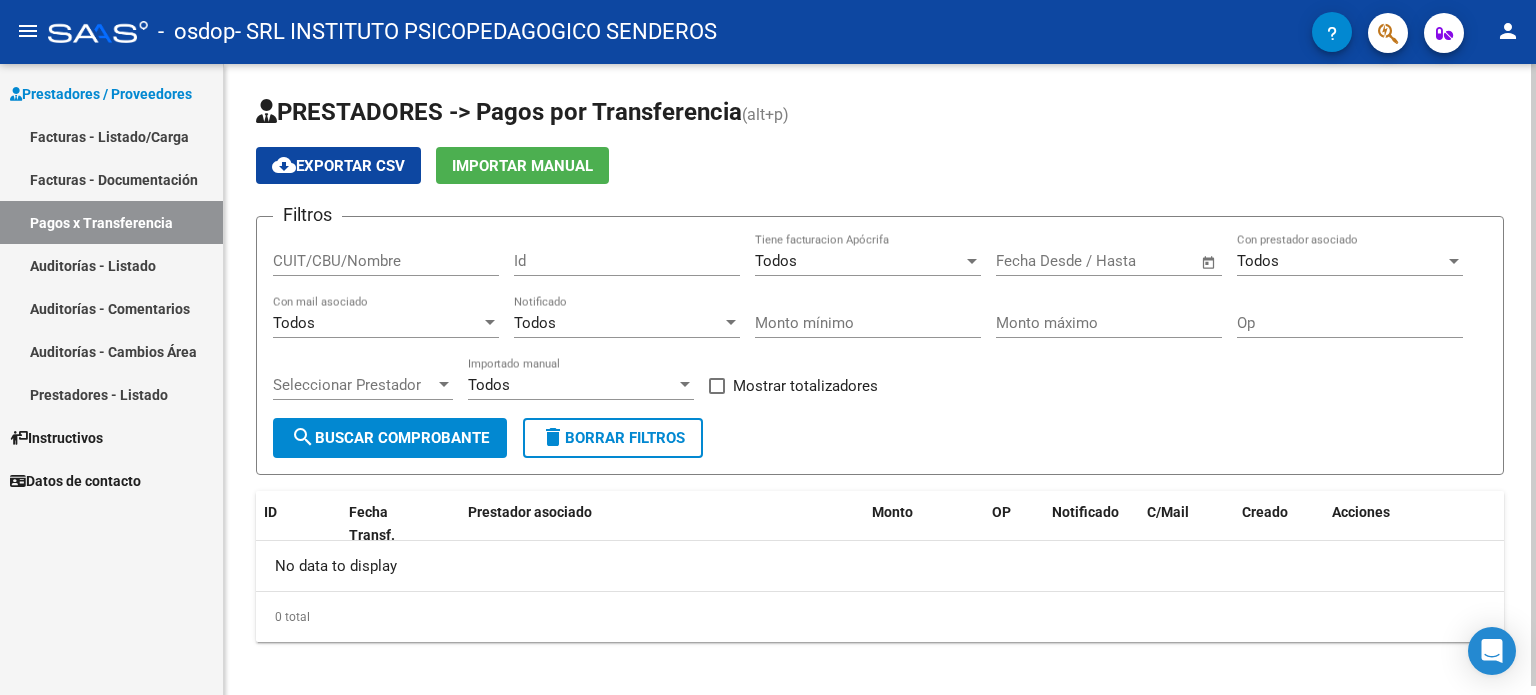 click 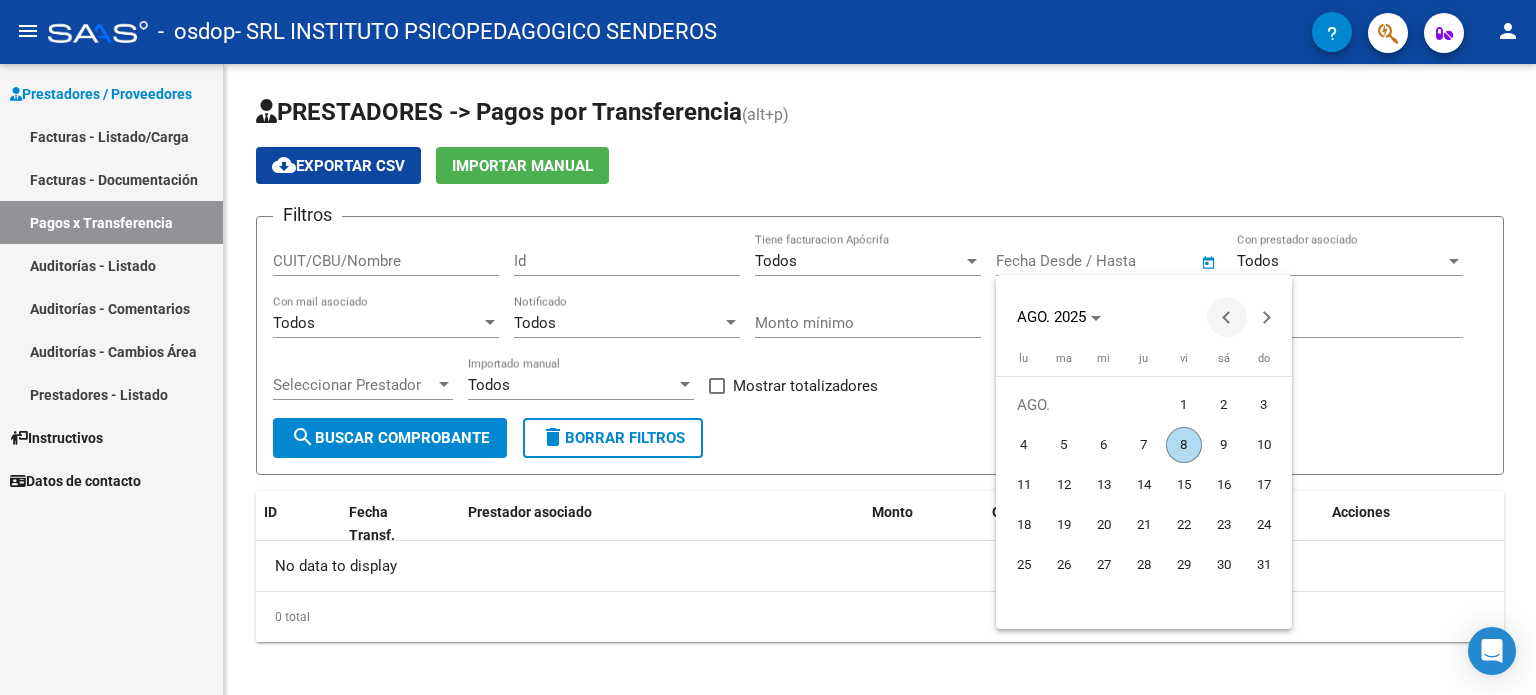 click at bounding box center [1227, 317] 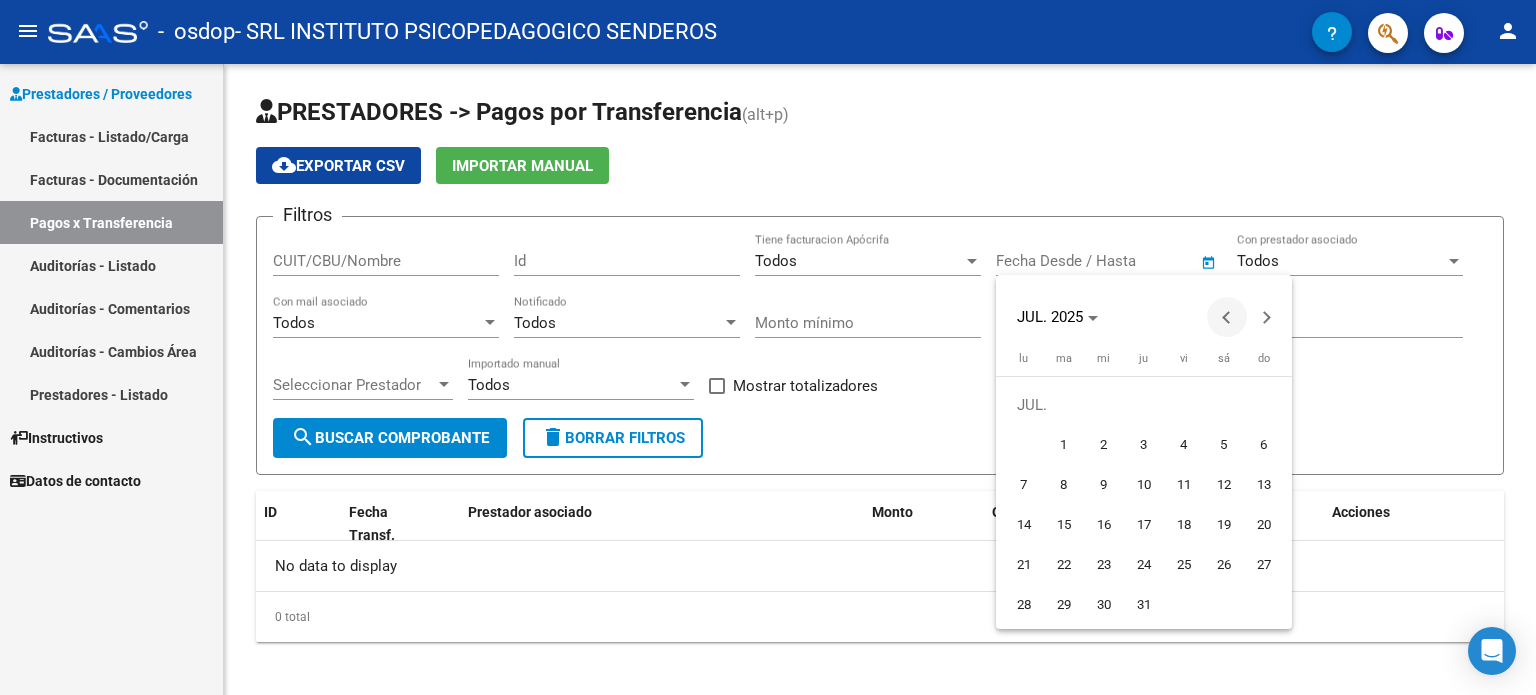 click at bounding box center [1227, 317] 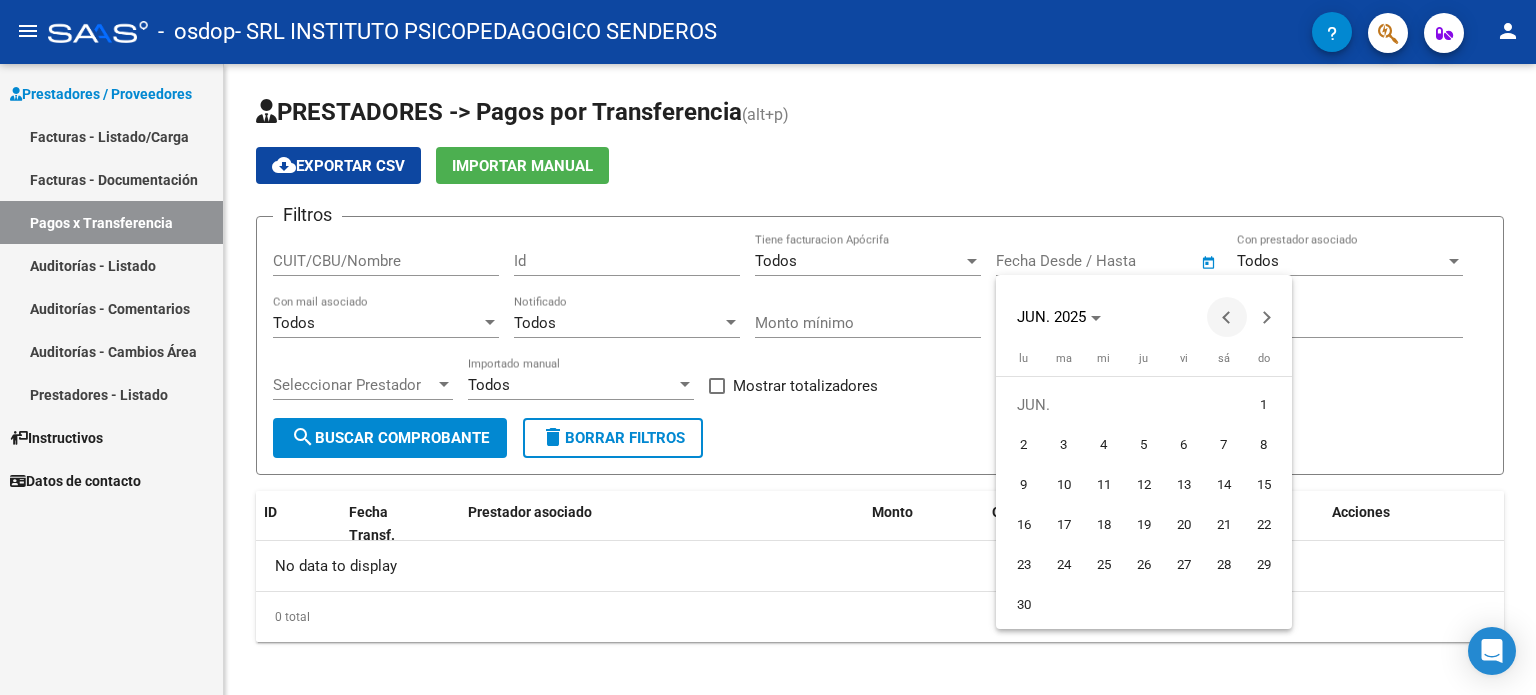 click at bounding box center [1227, 317] 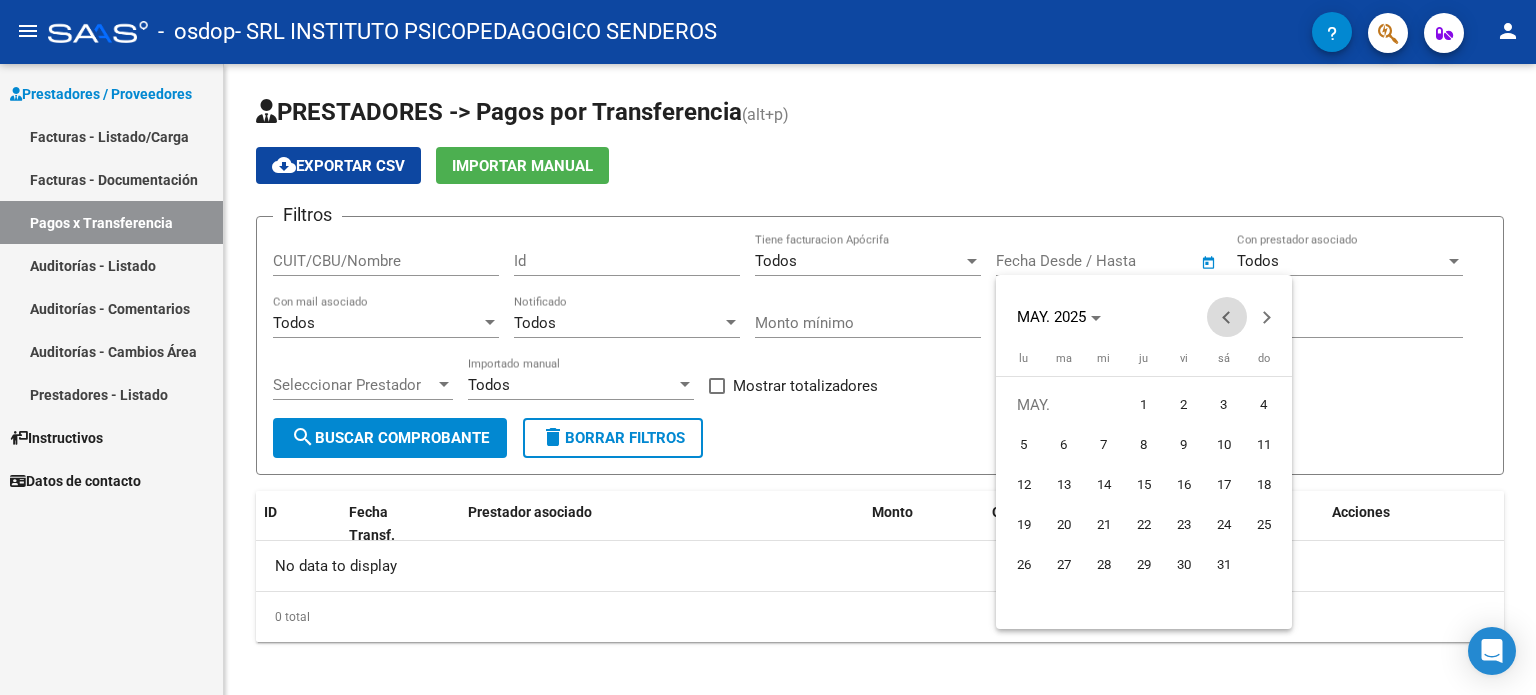 click at bounding box center (1227, 317) 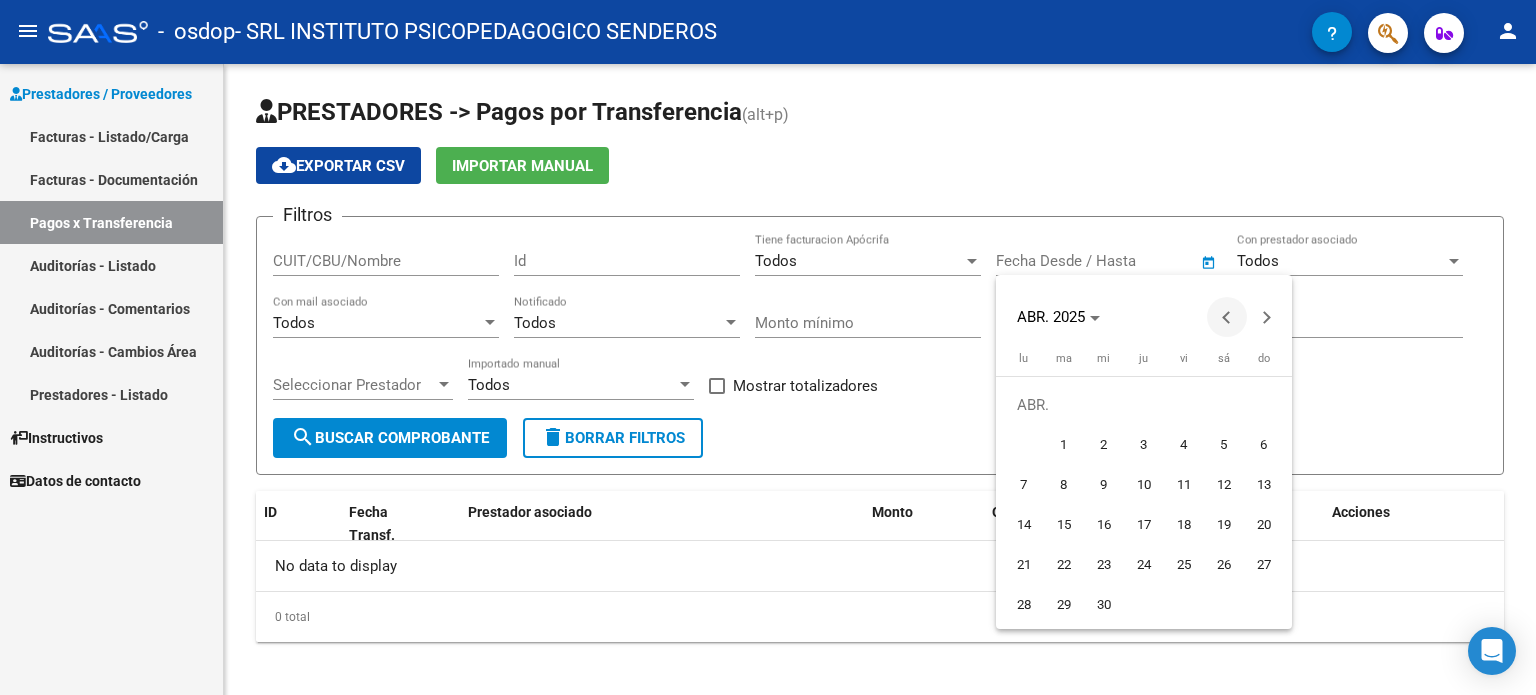 click at bounding box center (1227, 317) 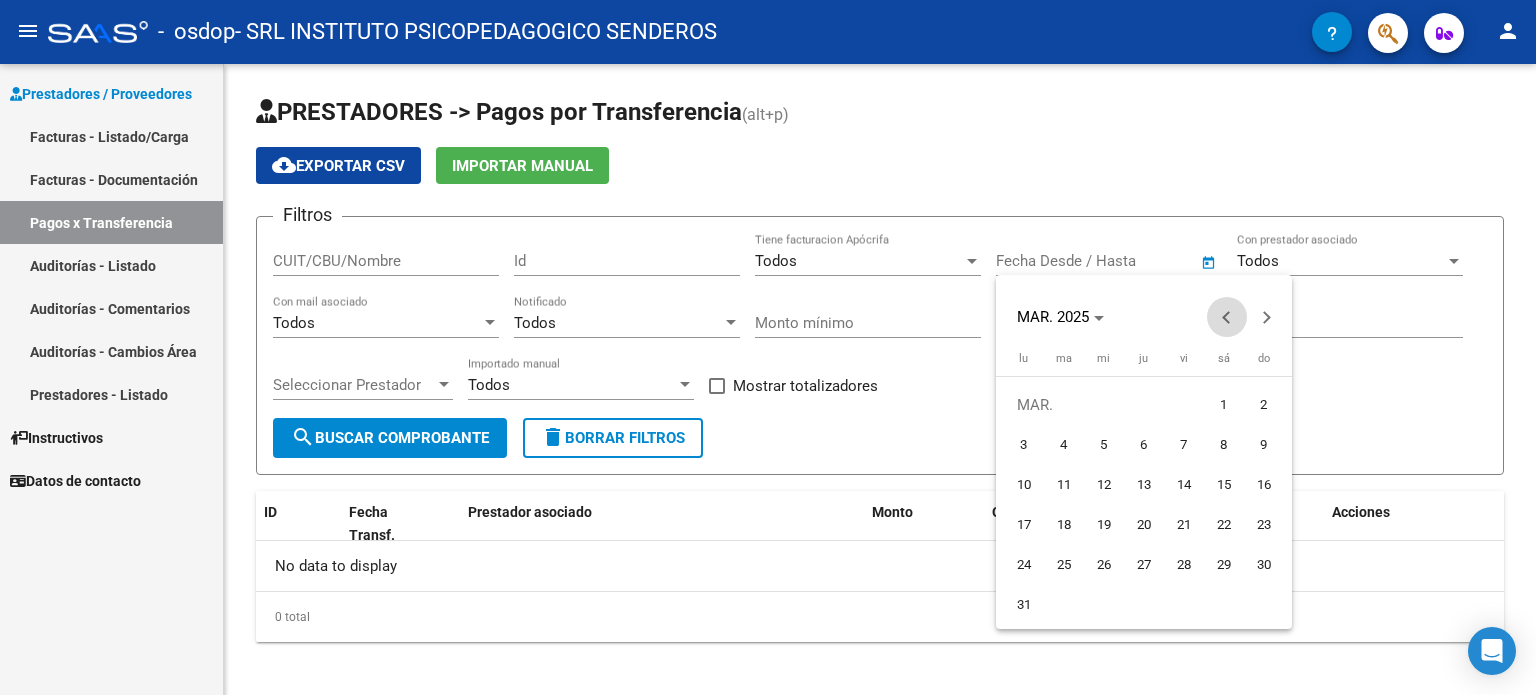 click at bounding box center [1227, 317] 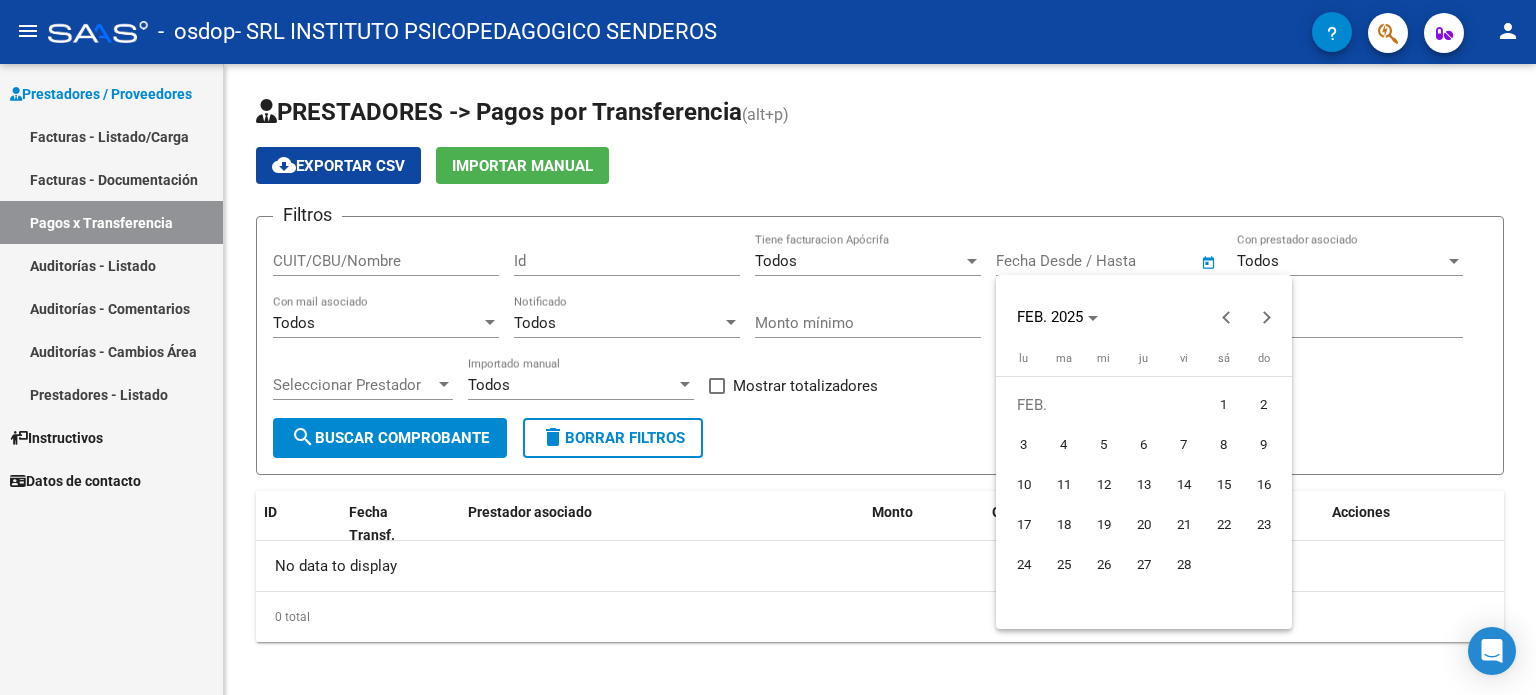 click on "1" at bounding box center [1224, 405] 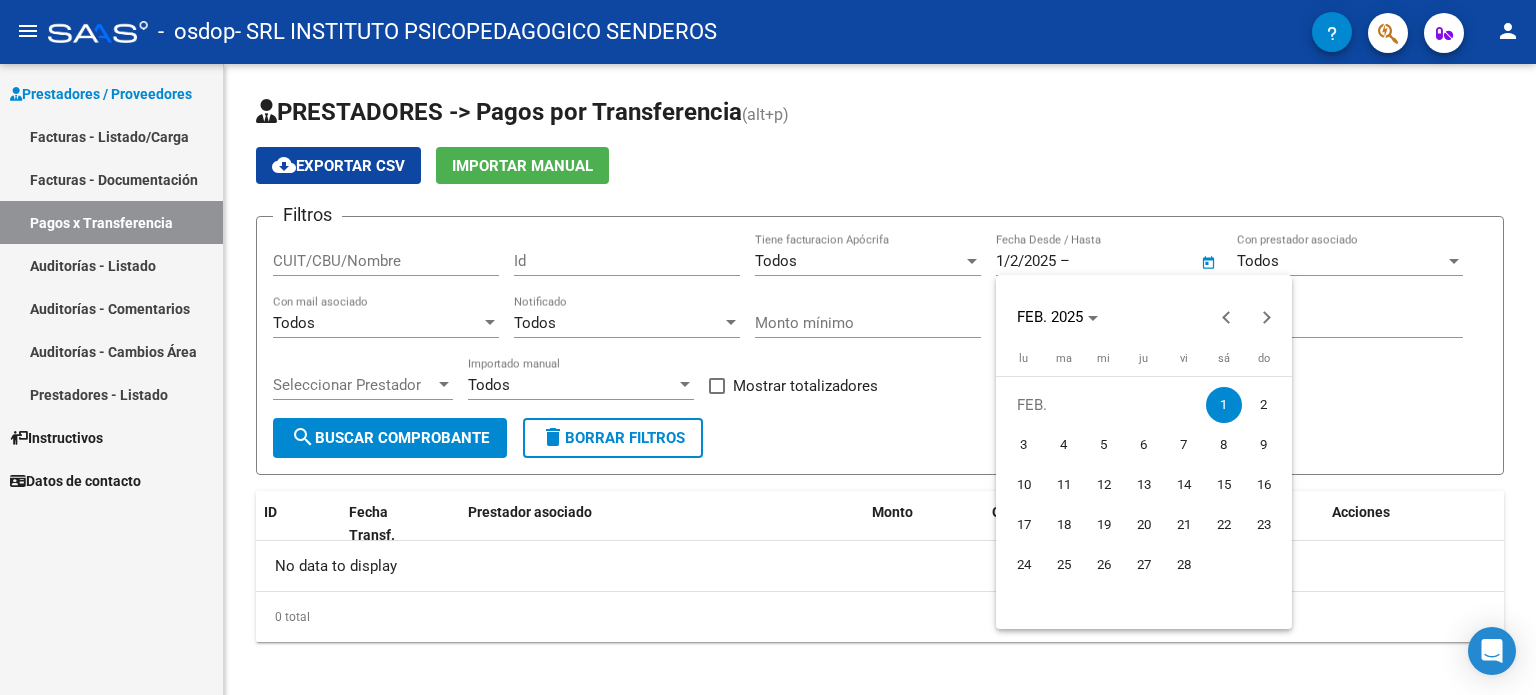 click at bounding box center (768, 347) 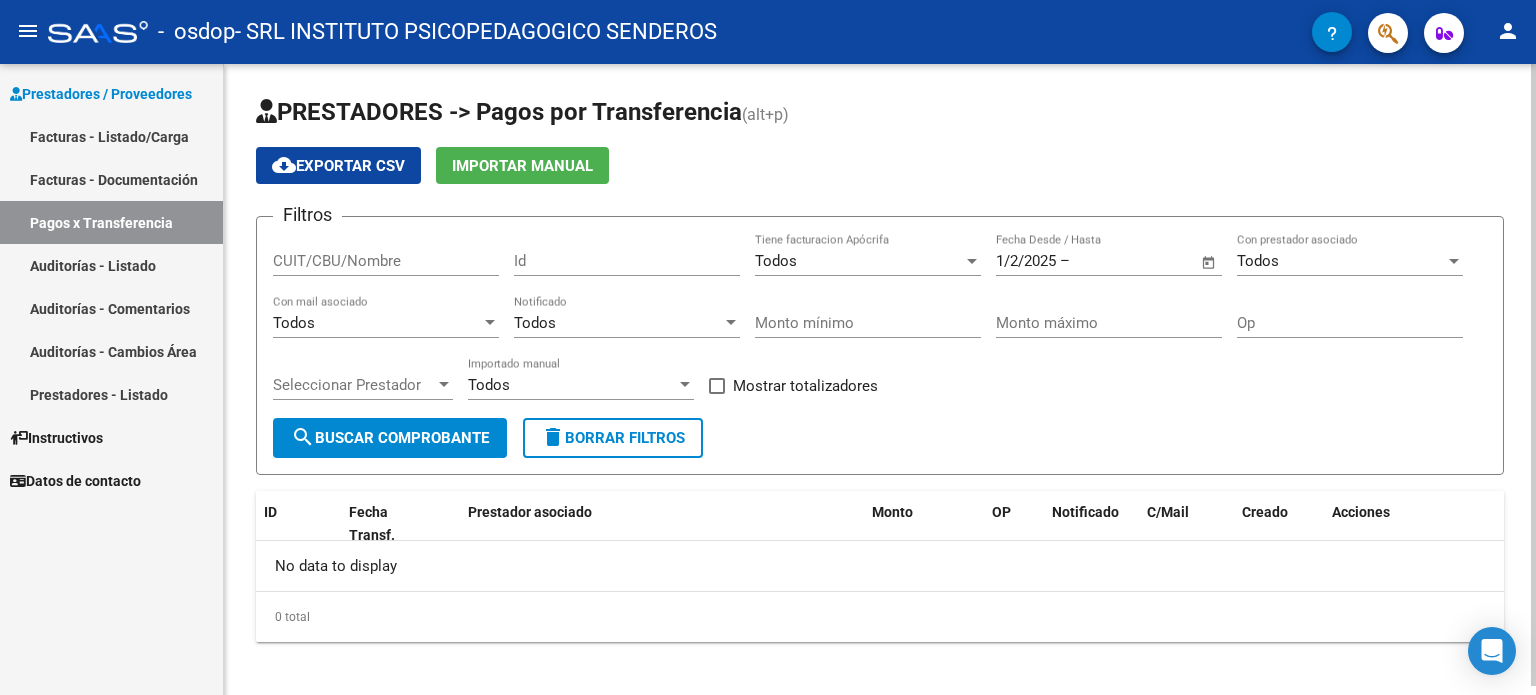 click on "search  Buscar Comprobante" 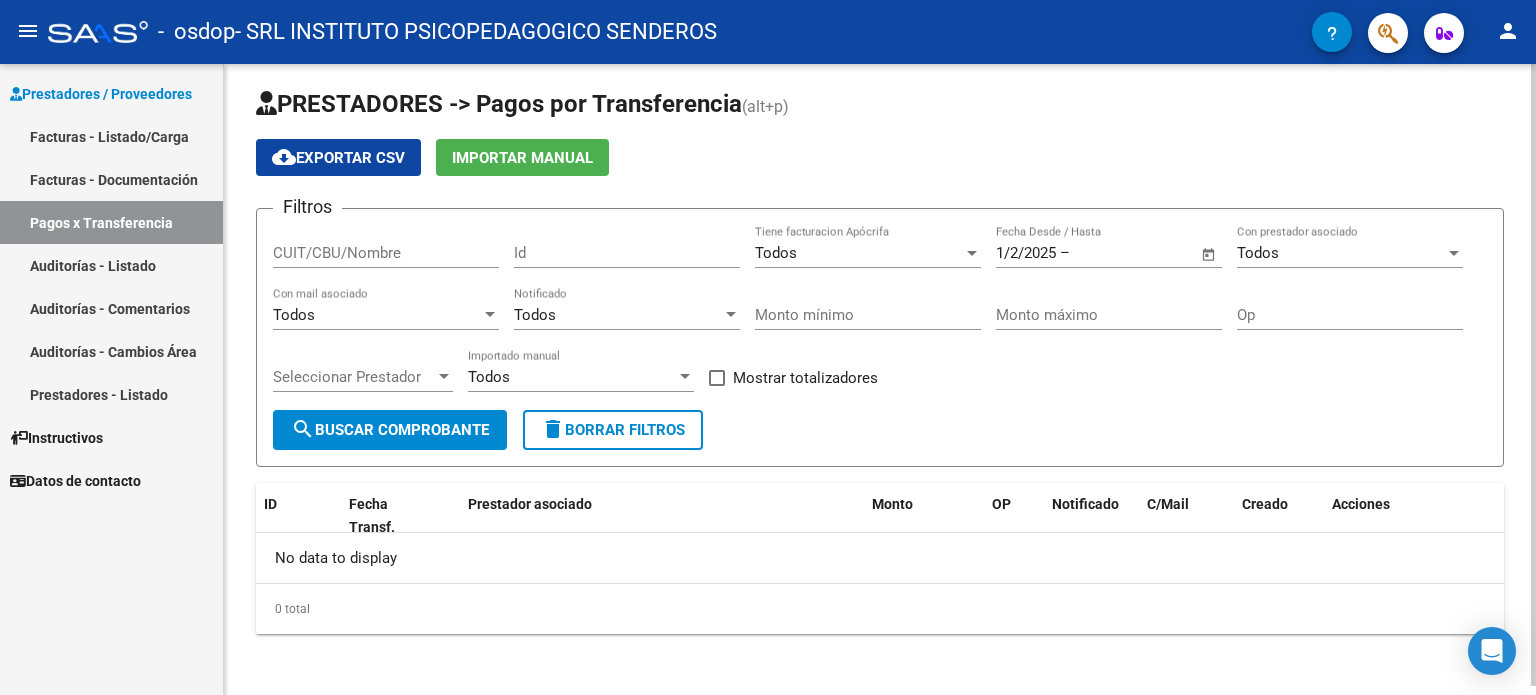 scroll, scrollTop: 0, scrollLeft: 0, axis: both 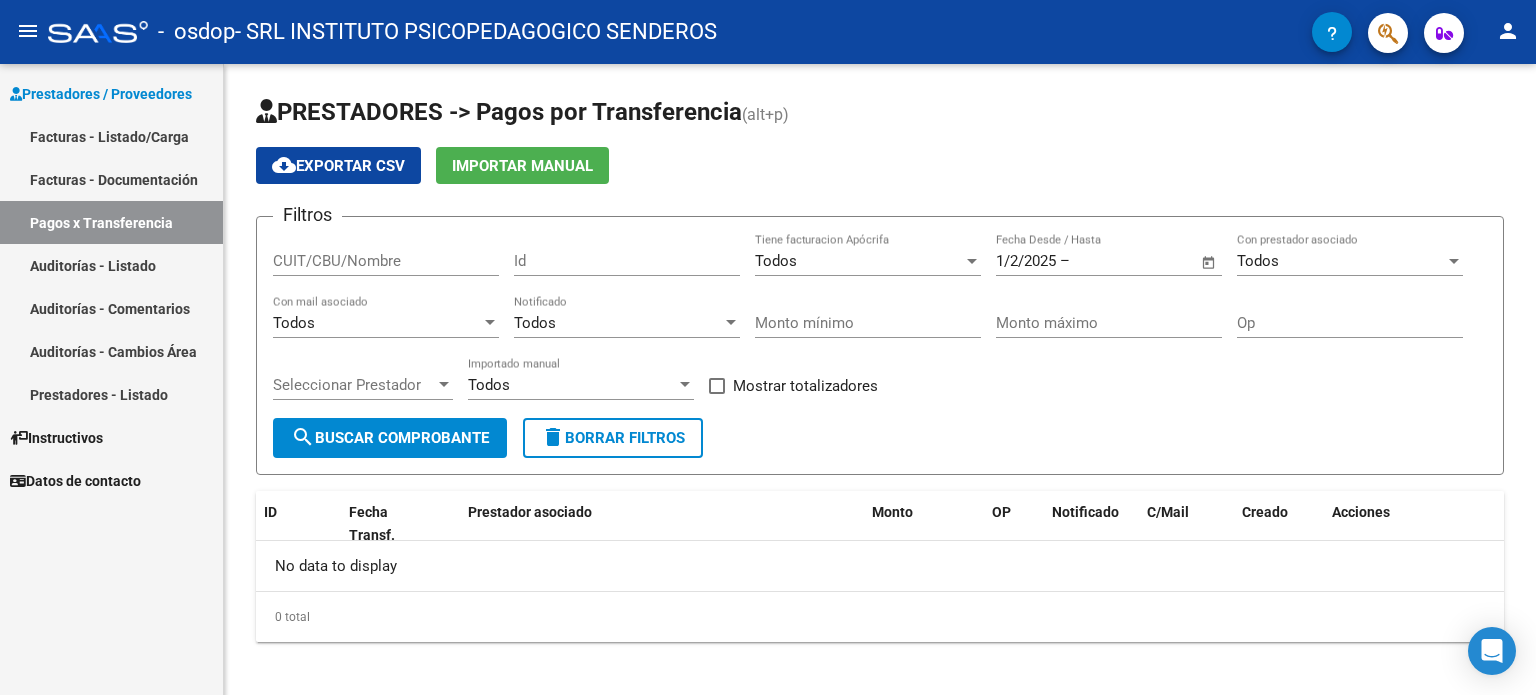 click on "Facturas - Documentación" at bounding box center [111, 179] 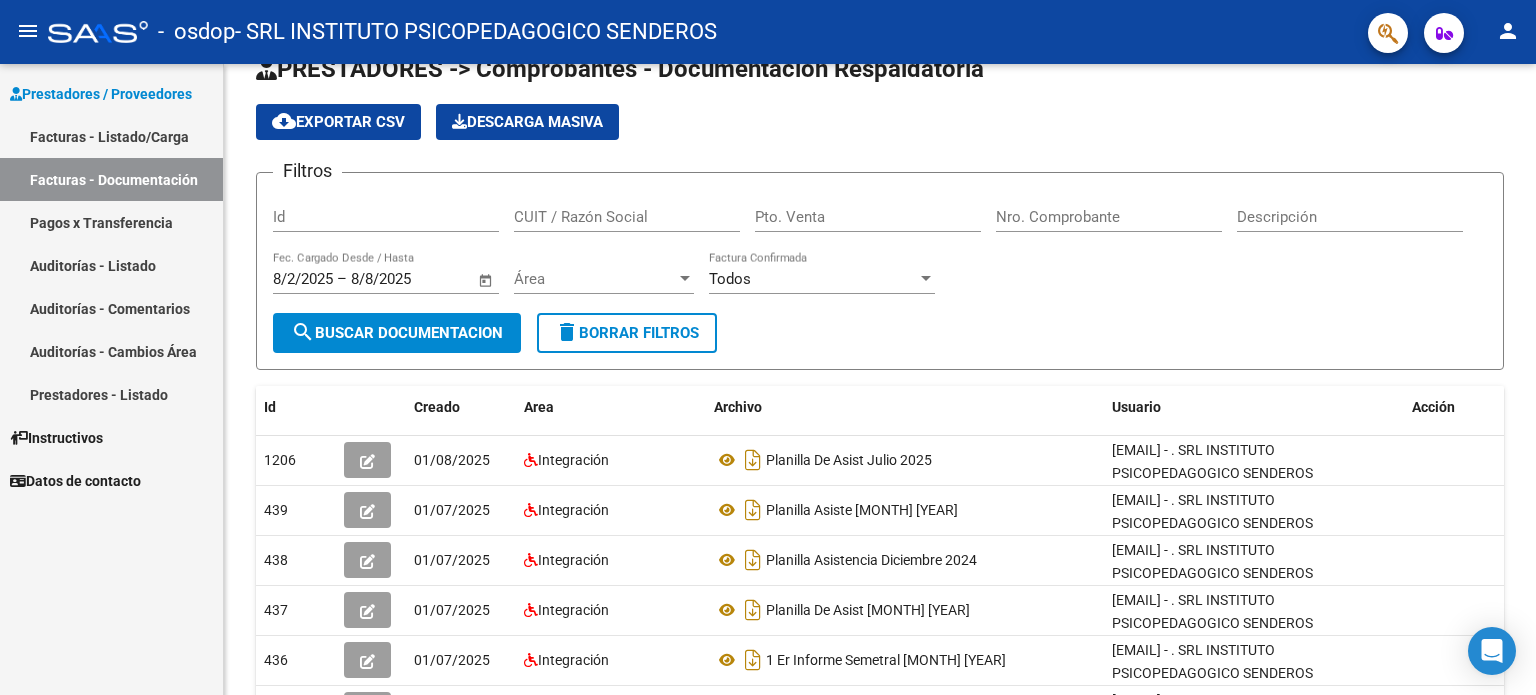scroll, scrollTop: 0, scrollLeft: 0, axis: both 